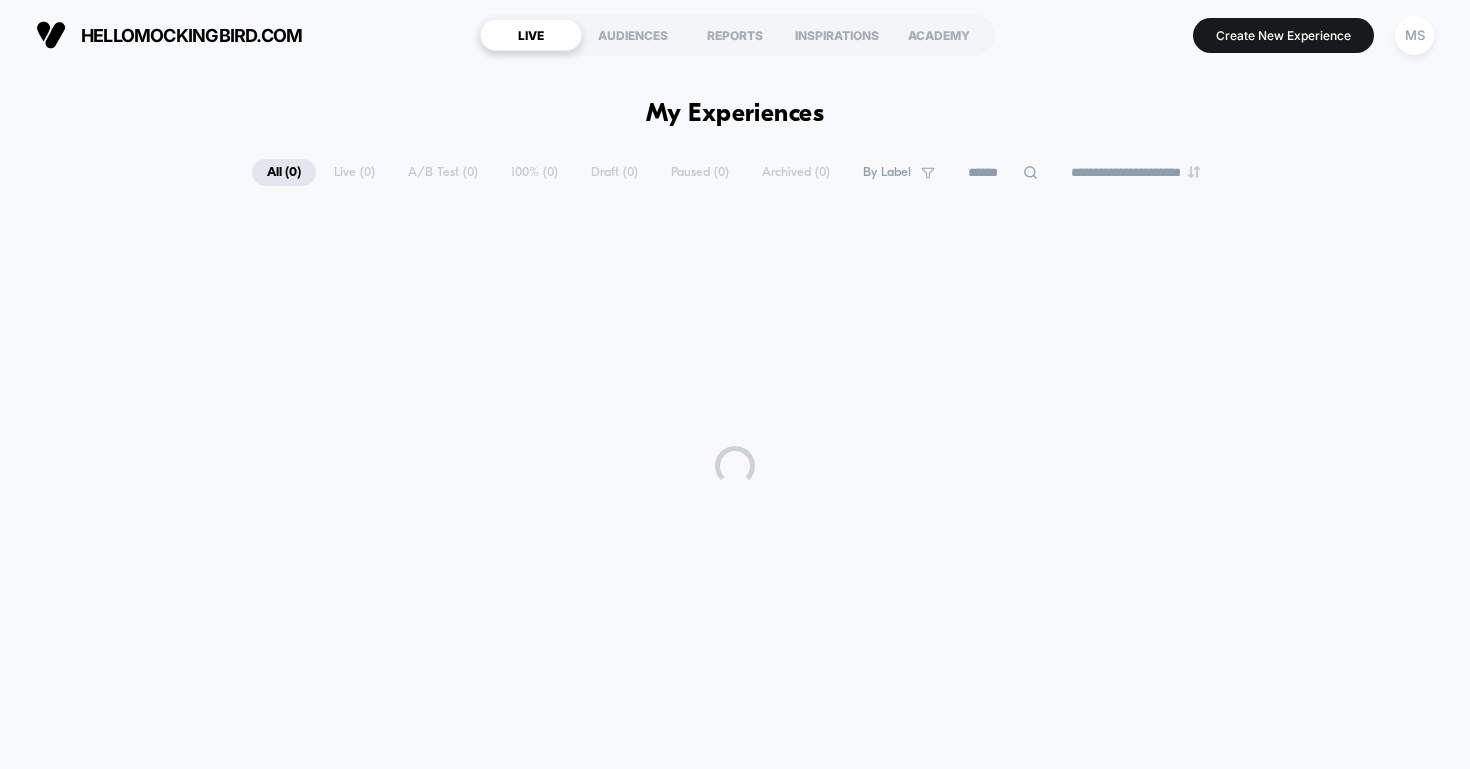 scroll, scrollTop: 0, scrollLeft: 0, axis: both 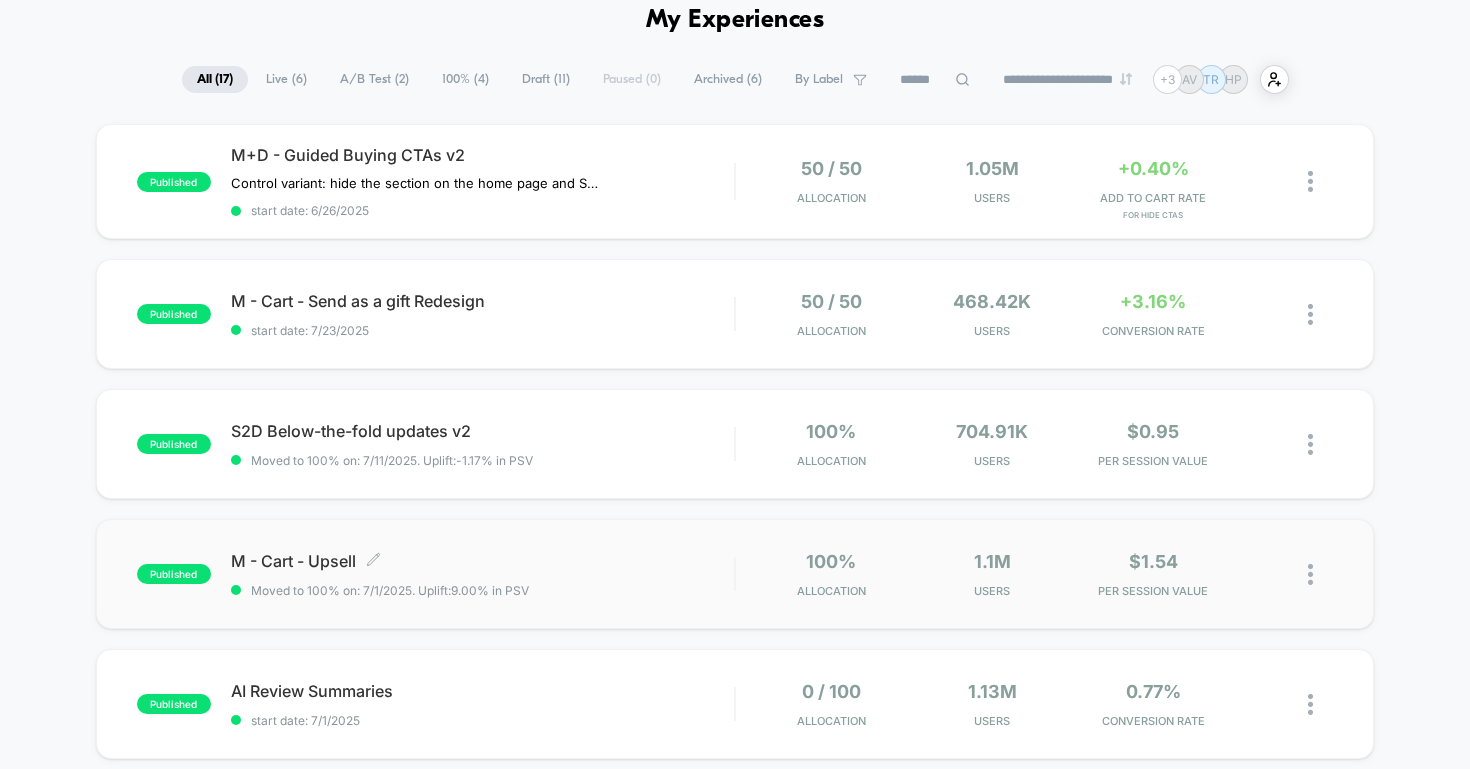 click on "M - Cart - Upsell Click to edit experience details" at bounding box center [483, 561] 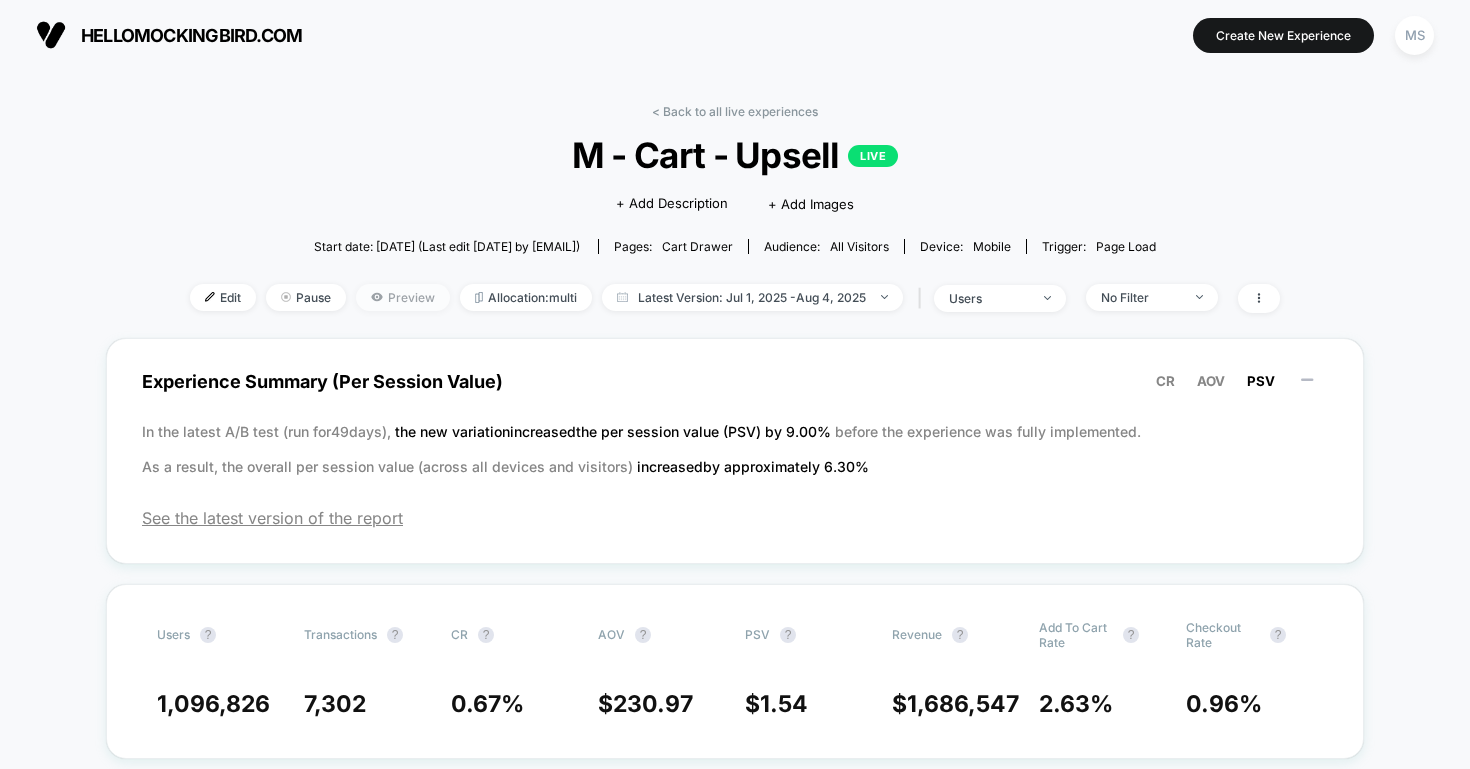 click on "Preview" at bounding box center [403, 297] 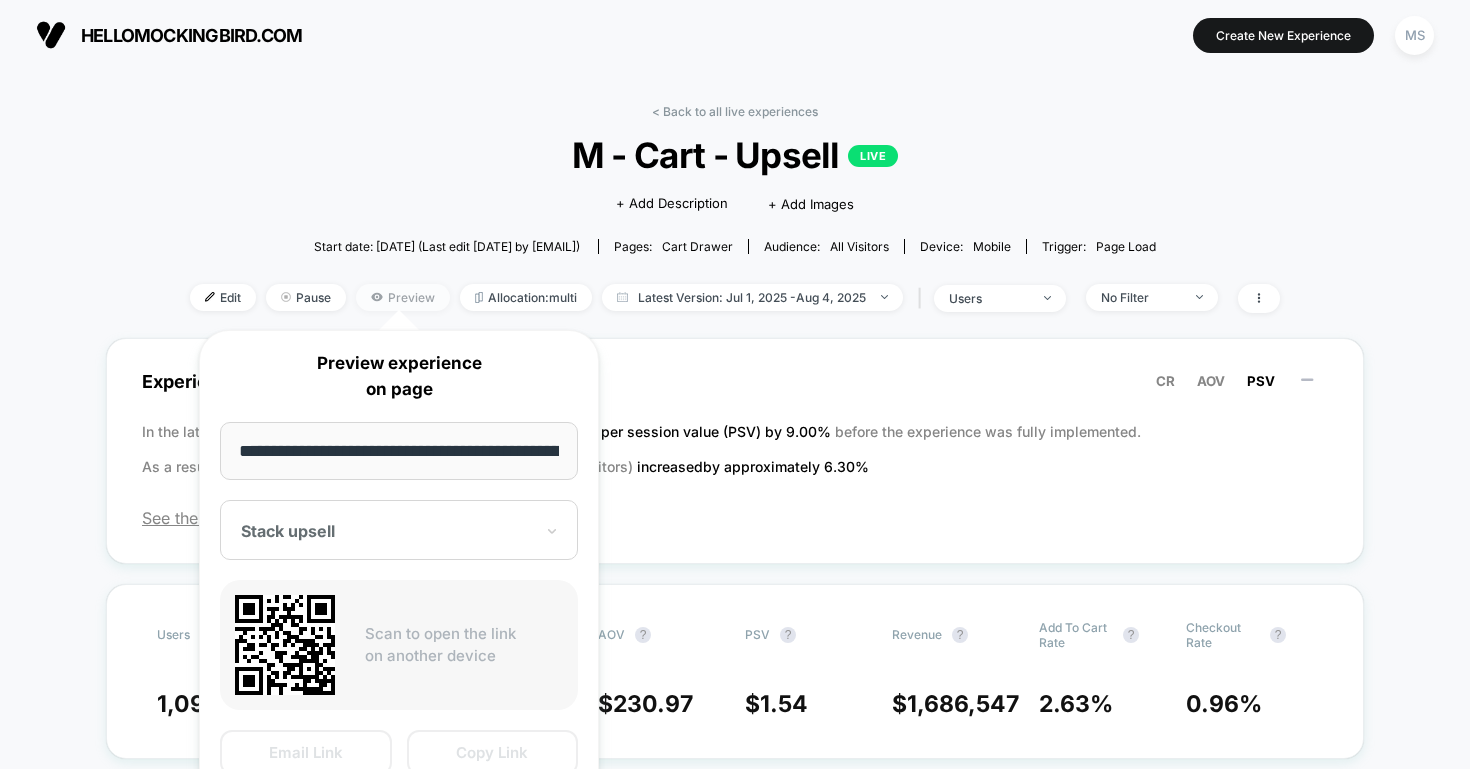scroll, scrollTop: 0, scrollLeft: 200, axis: horizontal 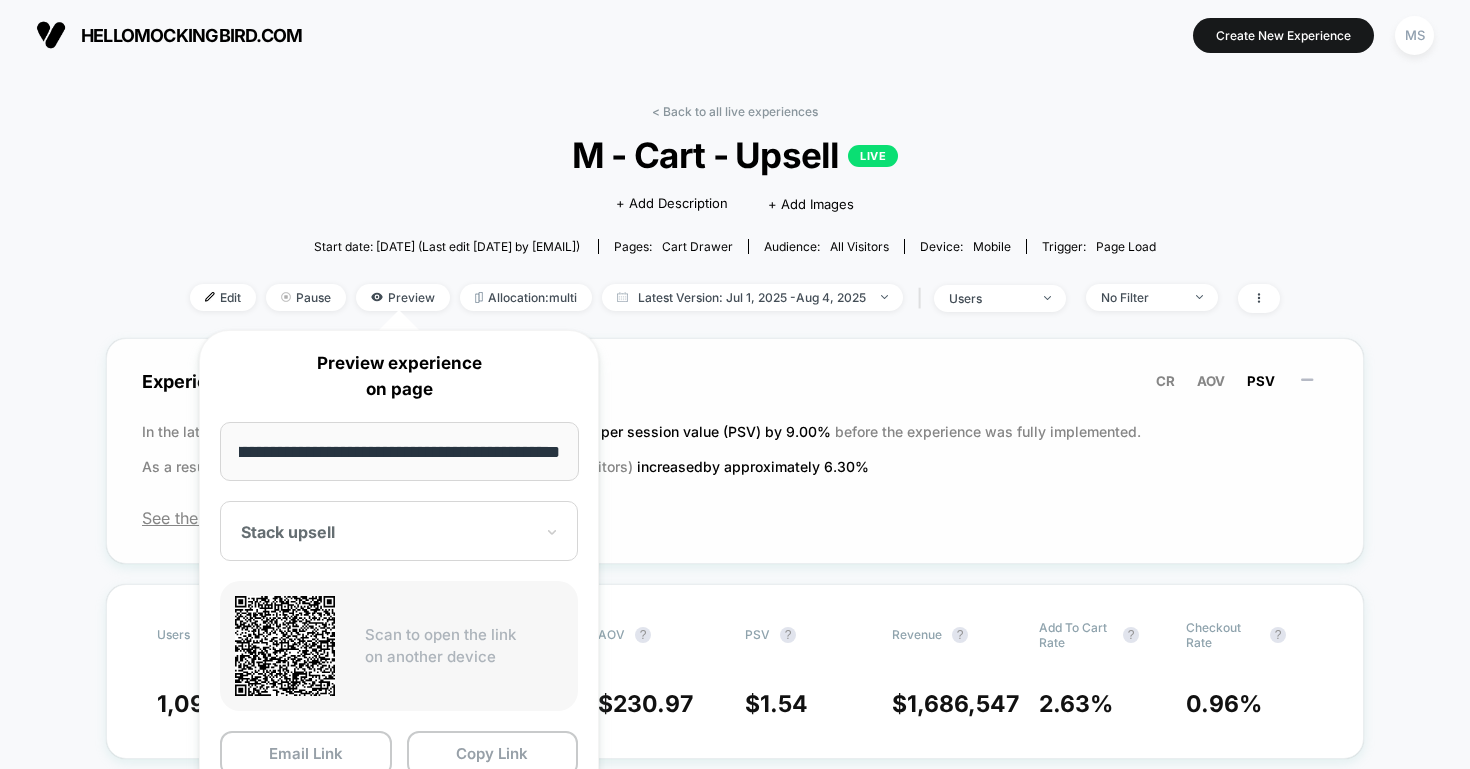 click on "Experience Summary    (Per Session Value) CR AOV PSV In the latest A/B test (run for  49  days),   the new variation  increased  the per session value (PSV) by   9.00 %   before the experience was fully implemented.  As a result, the overall per session value (across all devices and visitors)   increased  by approximately   6.30 % See the latest version of the report" at bounding box center [735, 451] 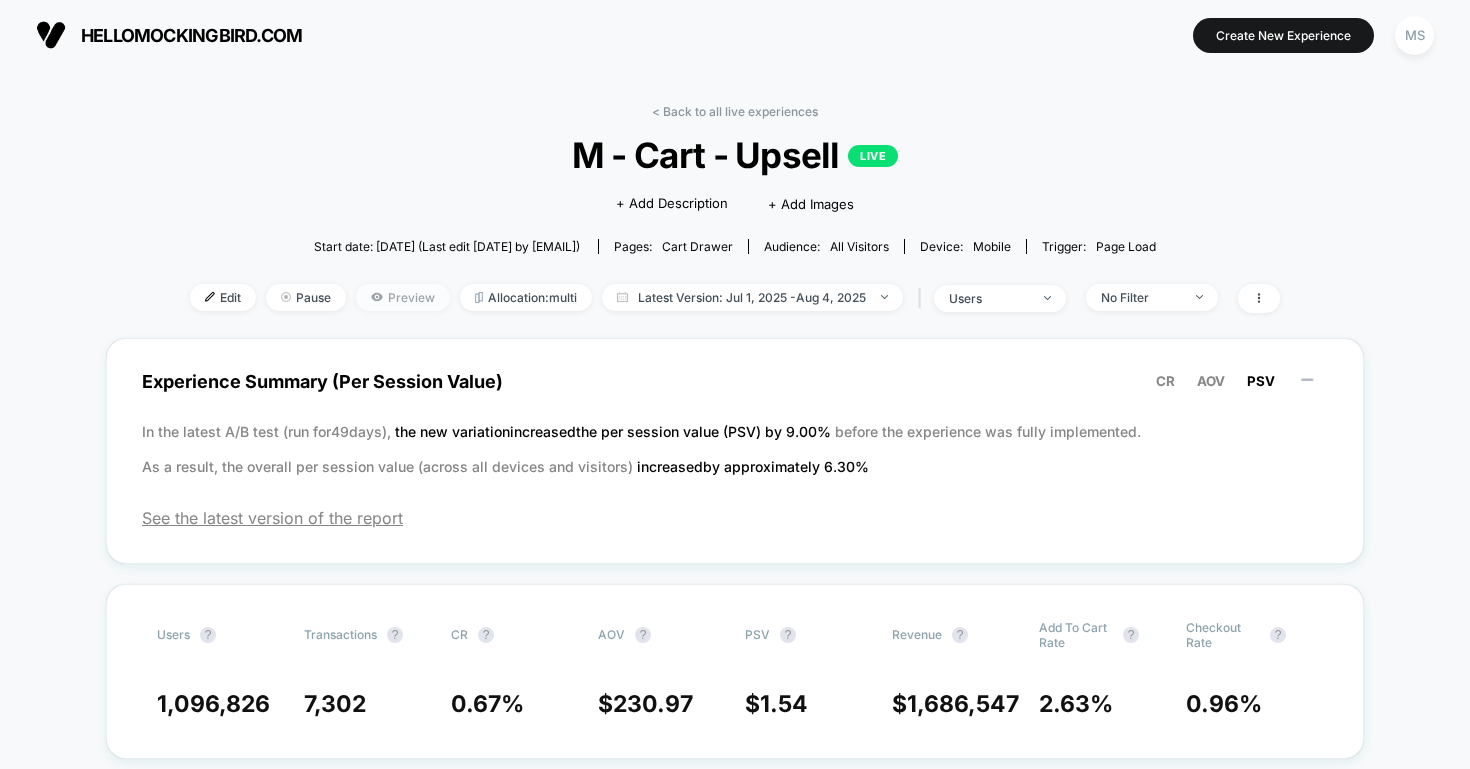click on "Preview" at bounding box center (403, 297) 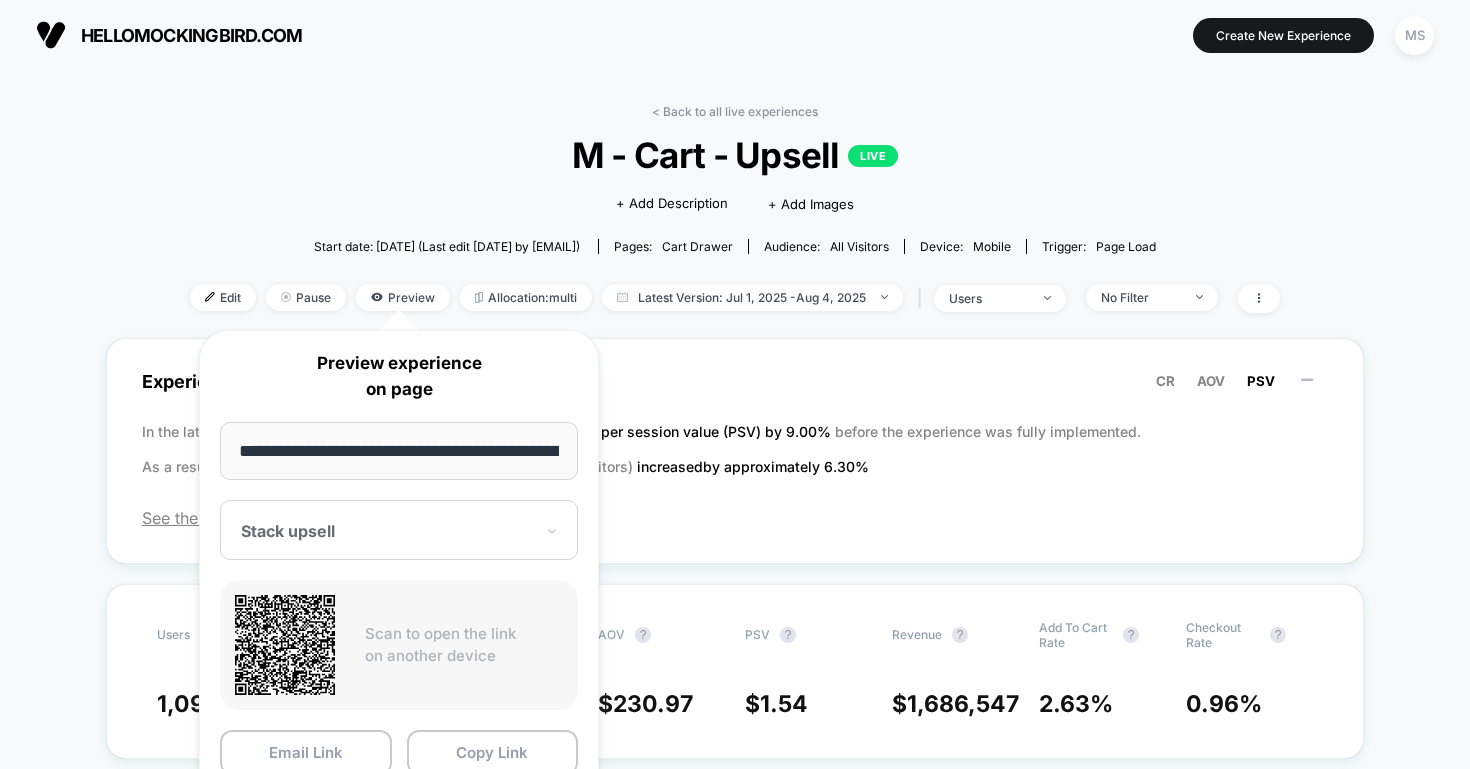 scroll, scrollTop: 0, scrollLeft: 200, axis: horizontal 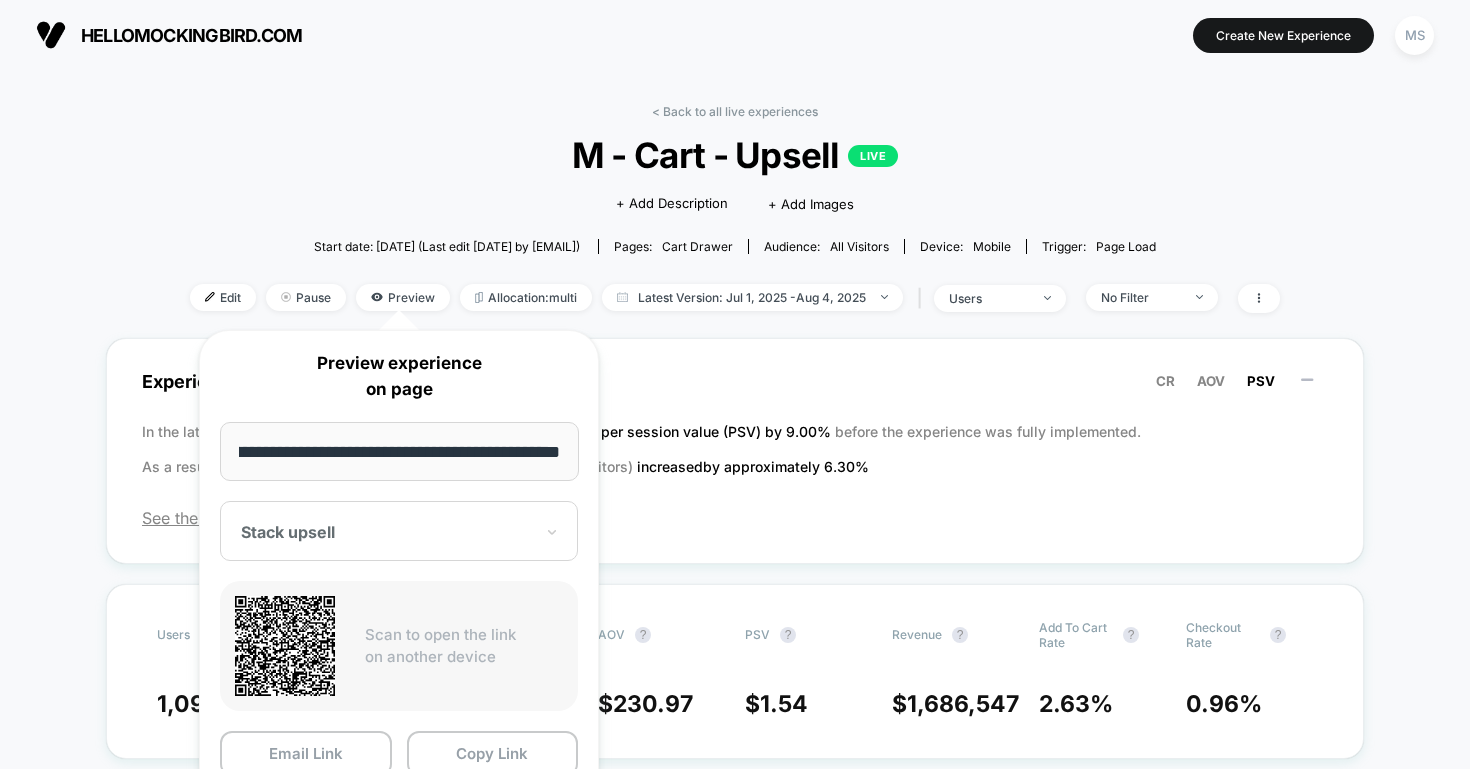 click on "Stack upsell" at bounding box center (399, 531) 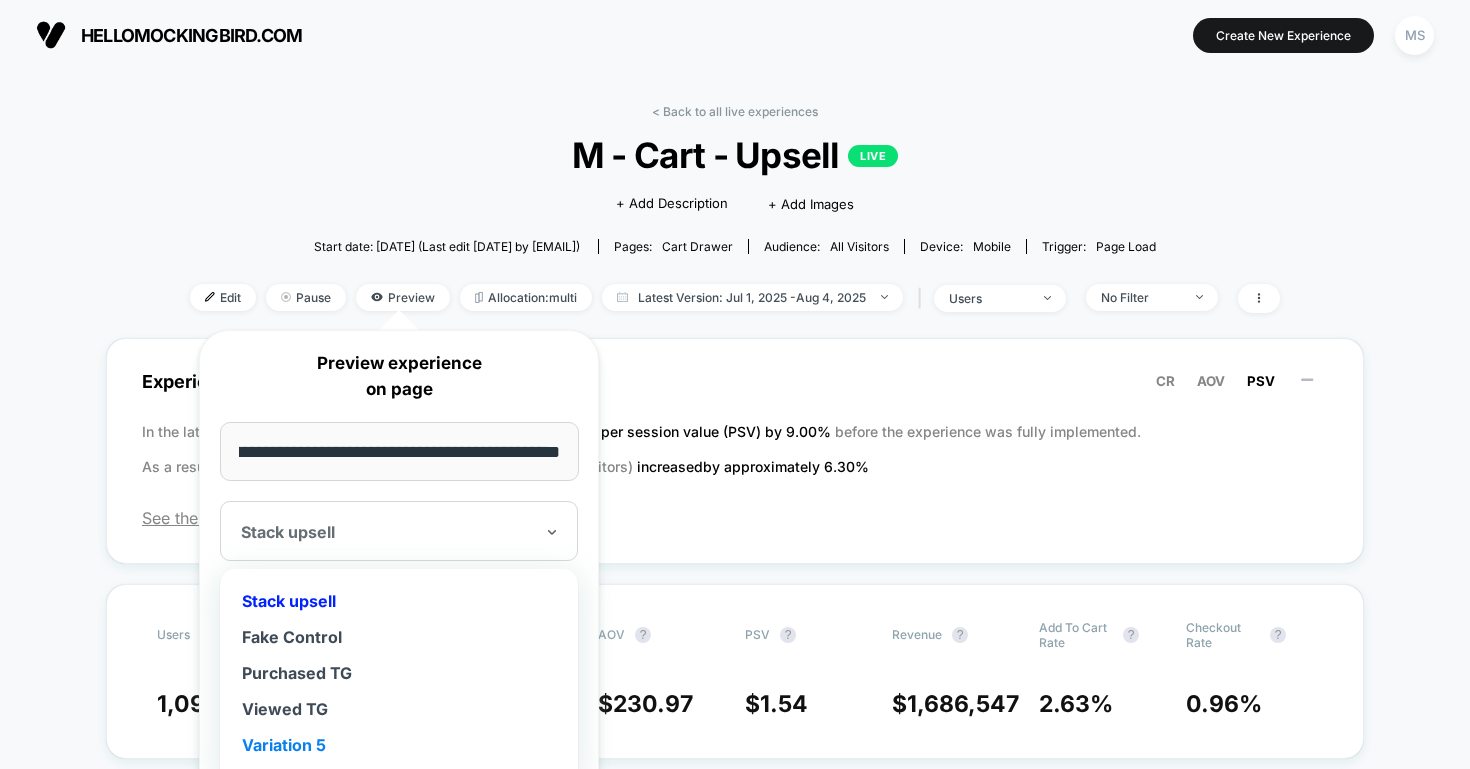 click on "Variation 5" at bounding box center [399, 745] 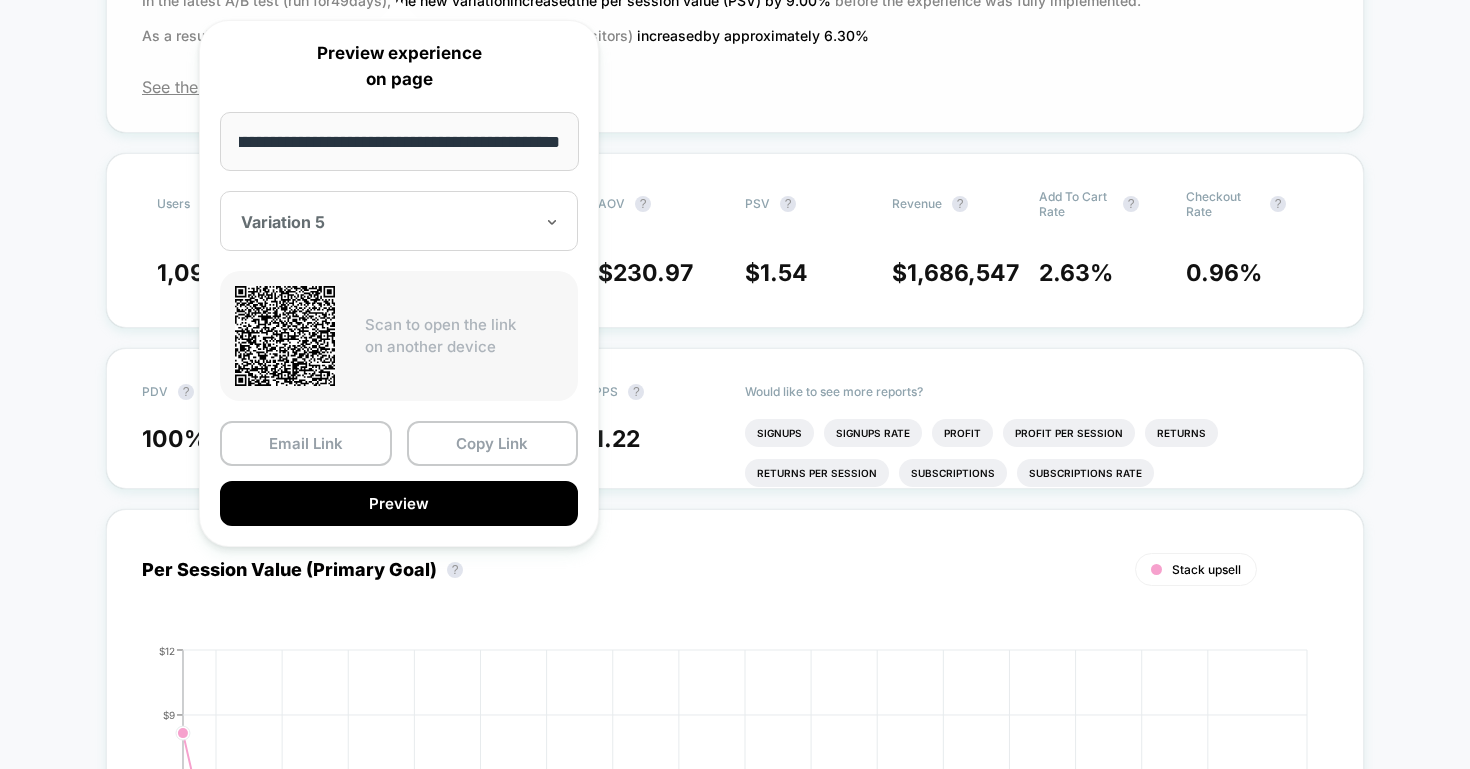 scroll, scrollTop: 668, scrollLeft: 0, axis: vertical 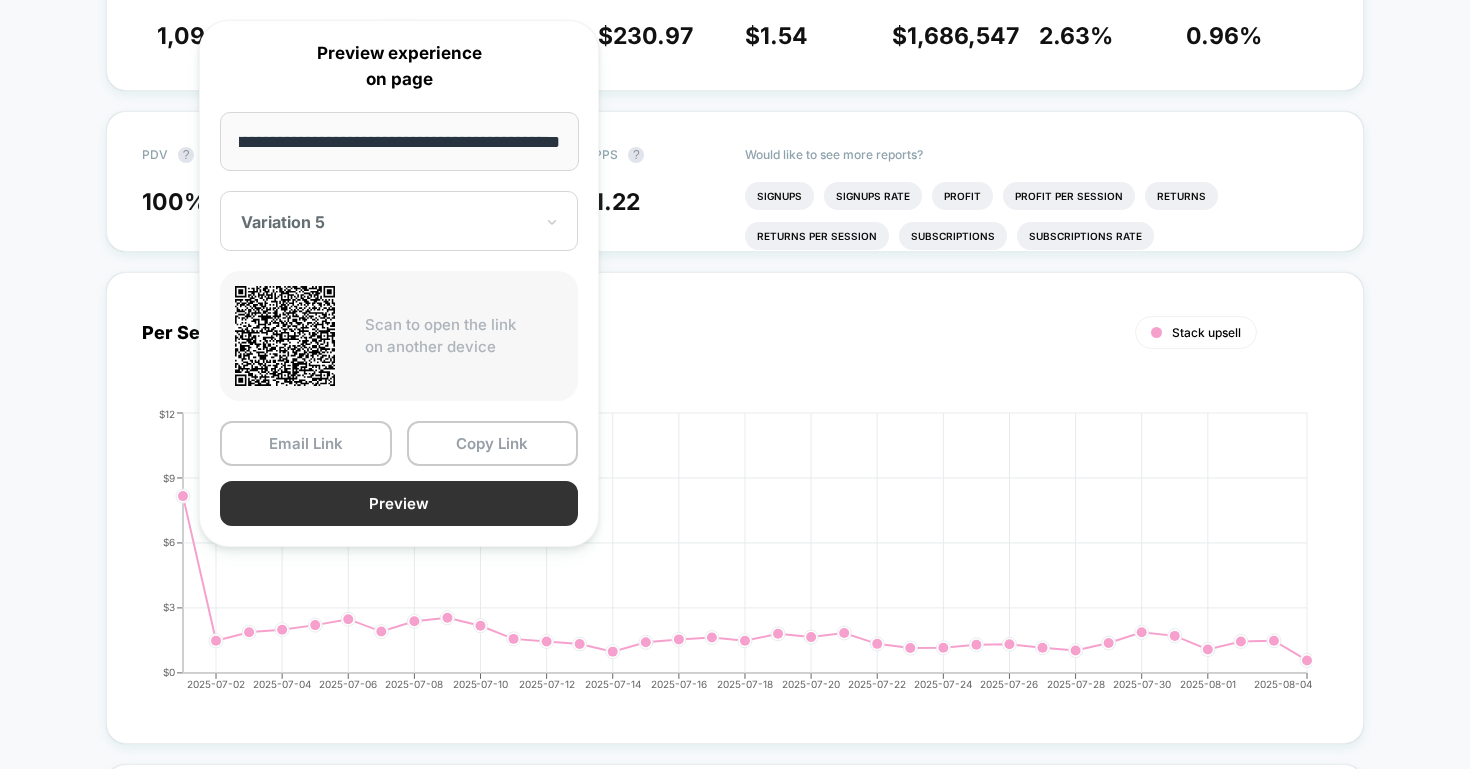 click on "Preview" at bounding box center (399, 503) 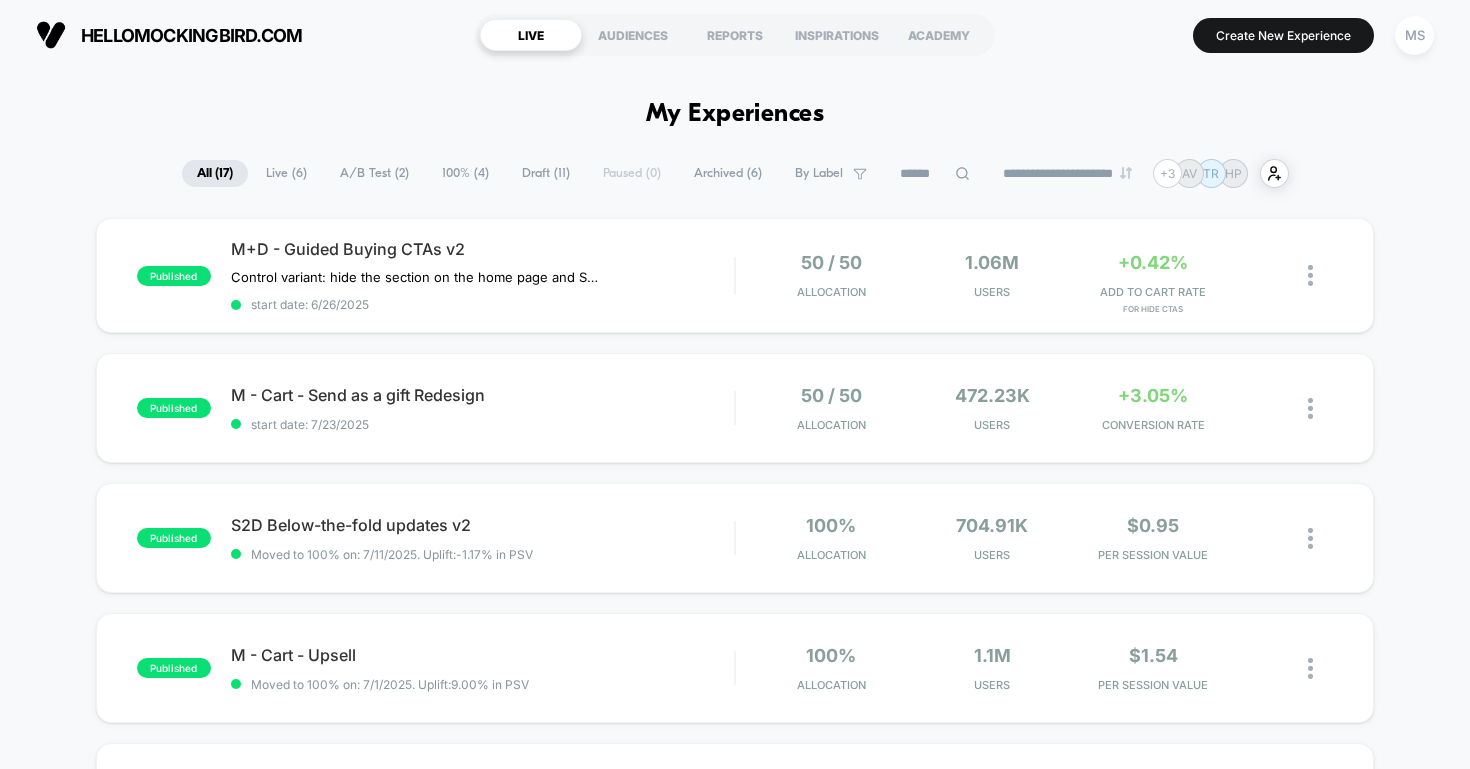 scroll, scrollTop: 0, scrollLeft: 0, axis: both 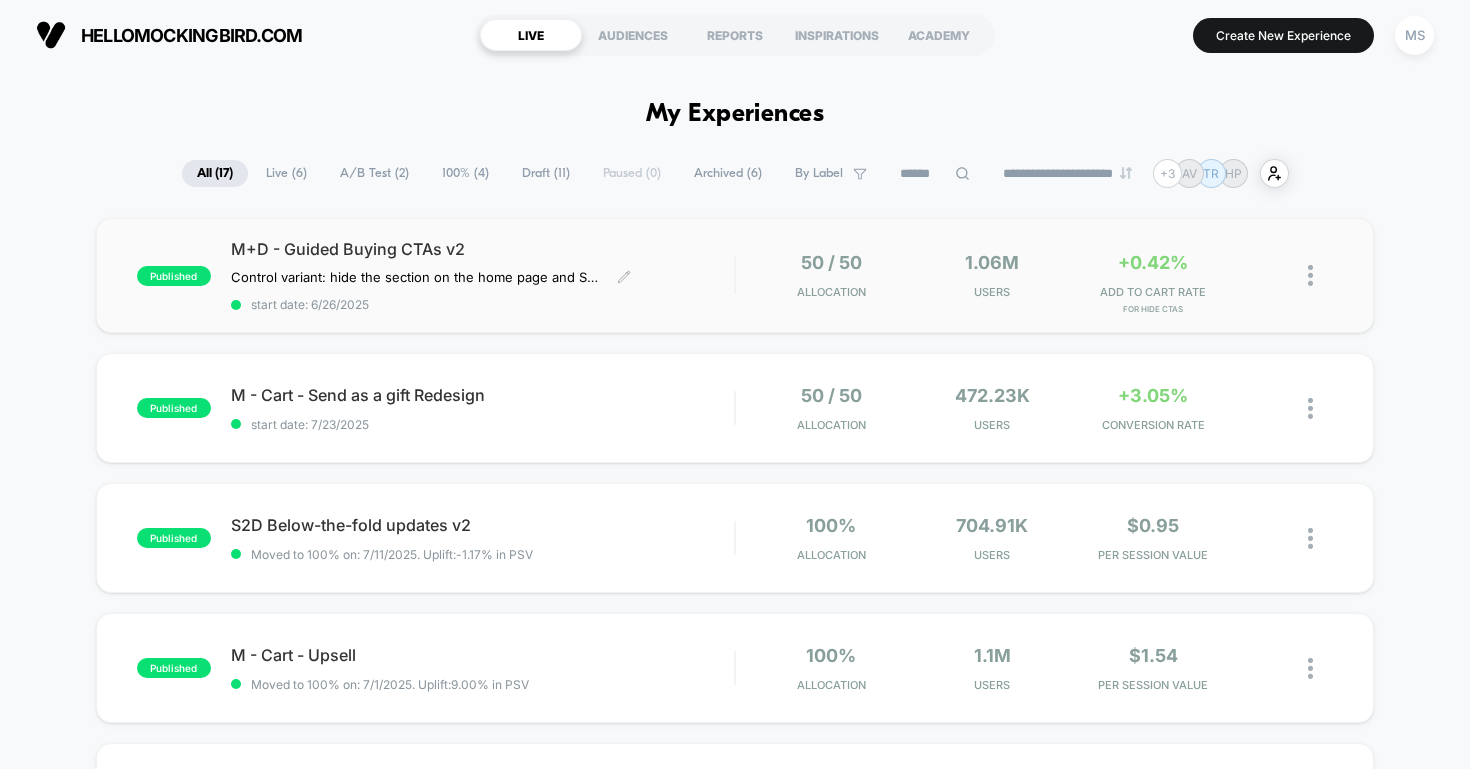 click on "M+D - Guided Buying CTAs v2" at bounding box center [483, 249] 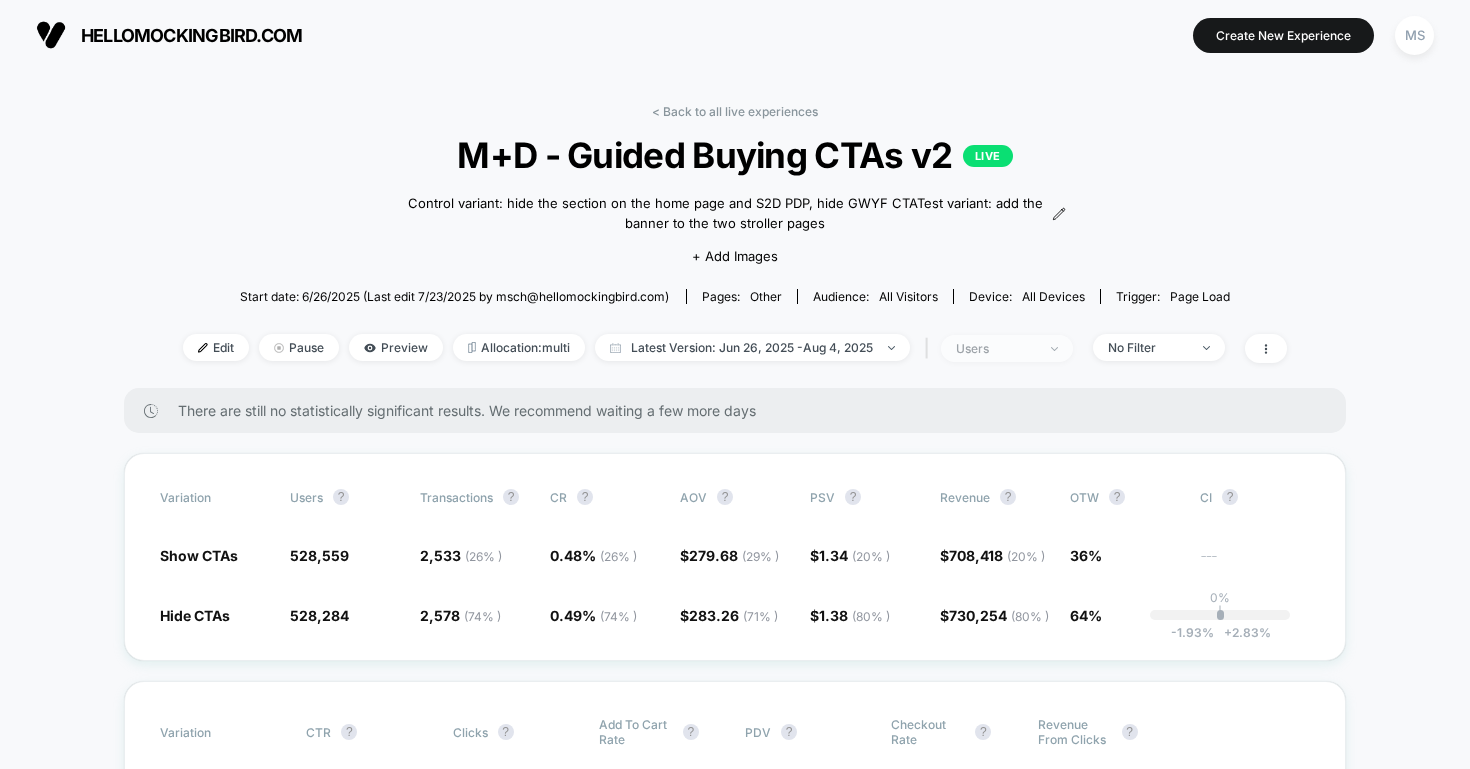 scroll, scrollTop: 0, scrollLeft: 0, axis: both 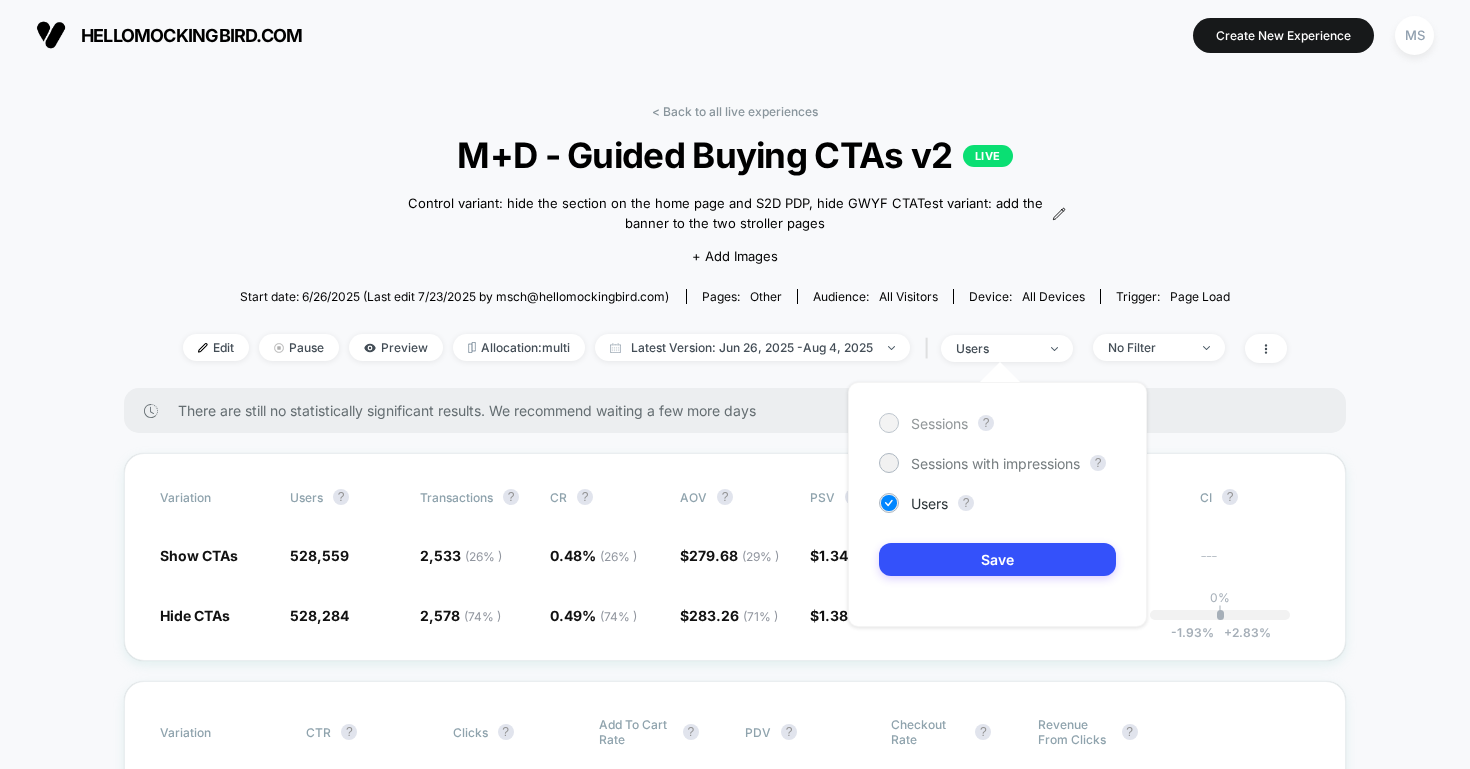 click on "Sessions" at bounding box center (939, 423) 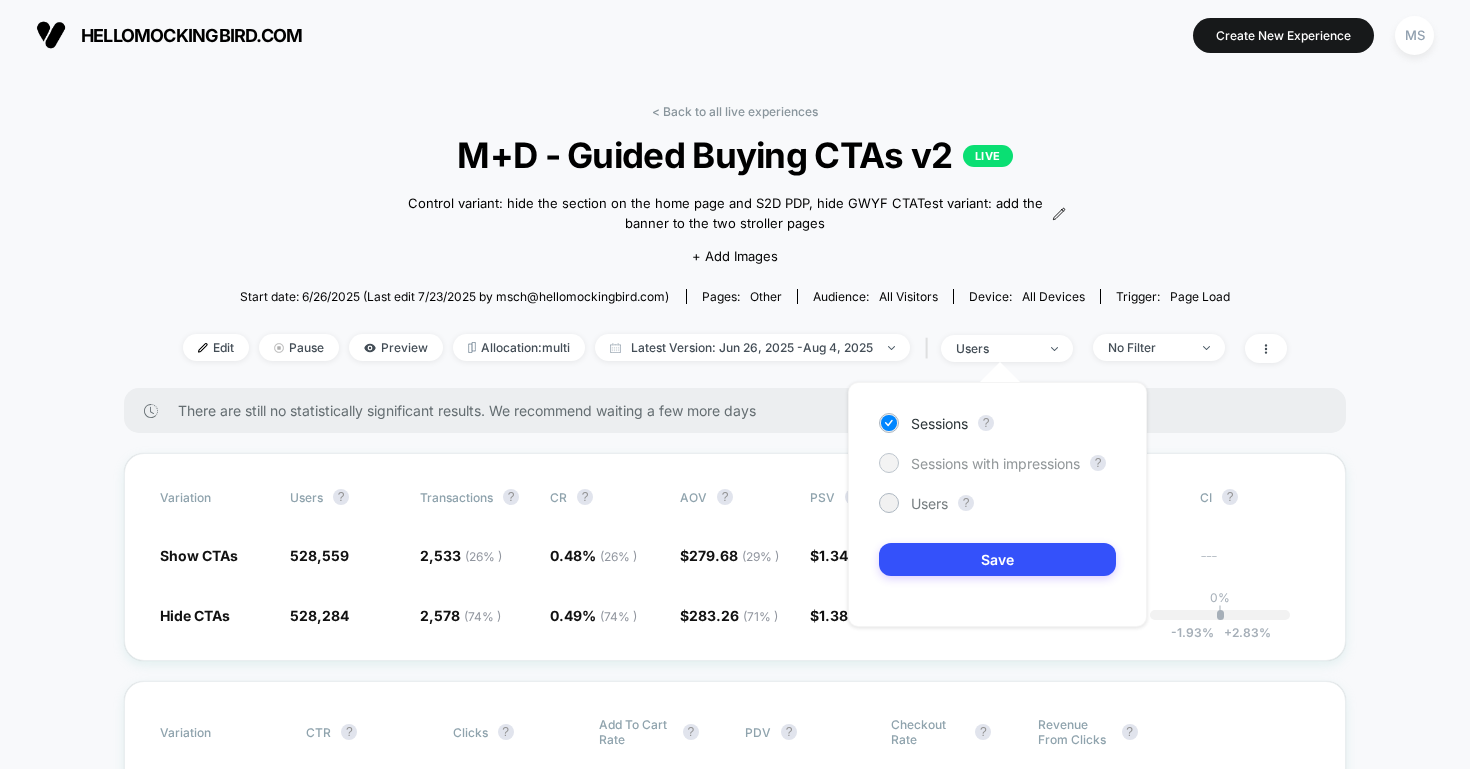 click on "Sessions with impressions" at bounding box center (995, 463) 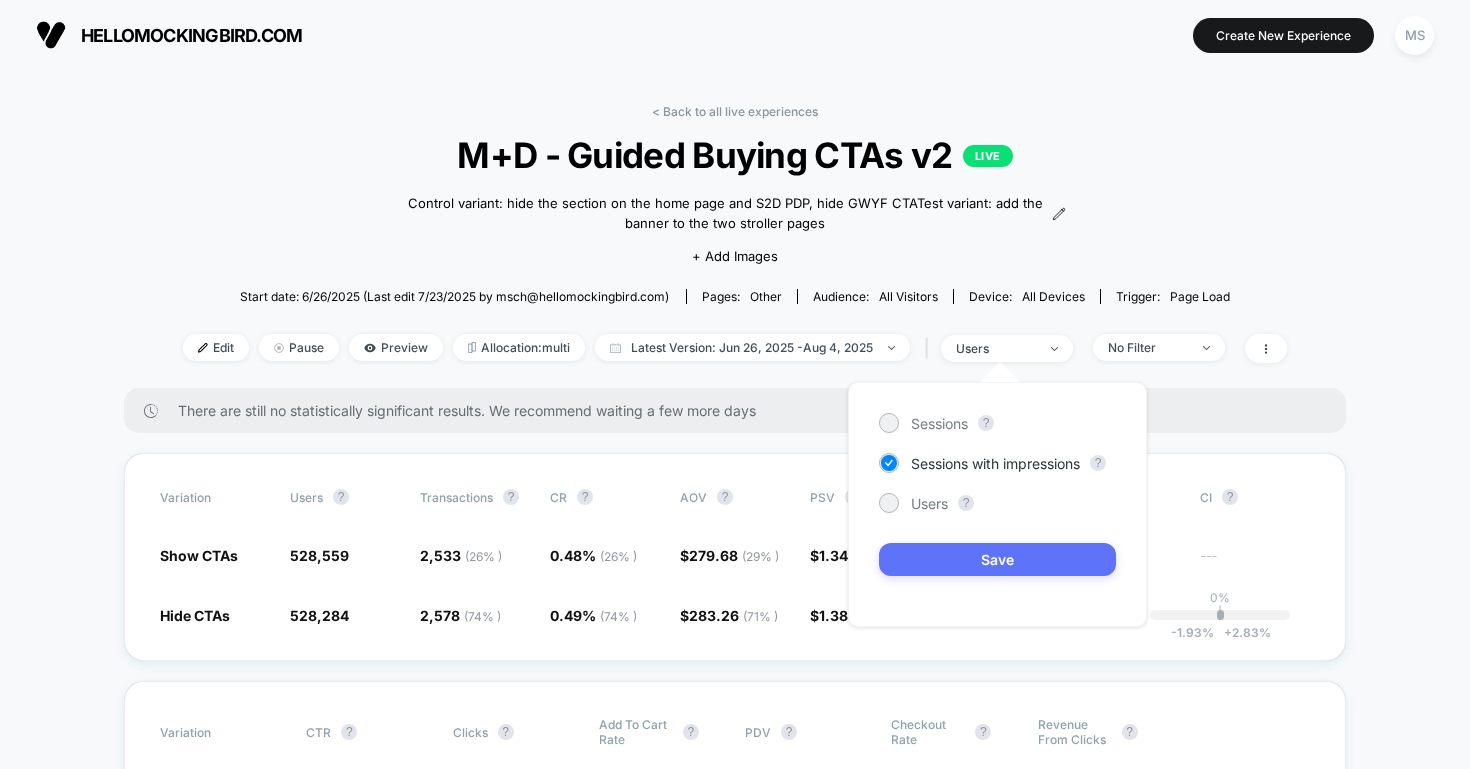 click on "Save" at bounding box center [997, 559] 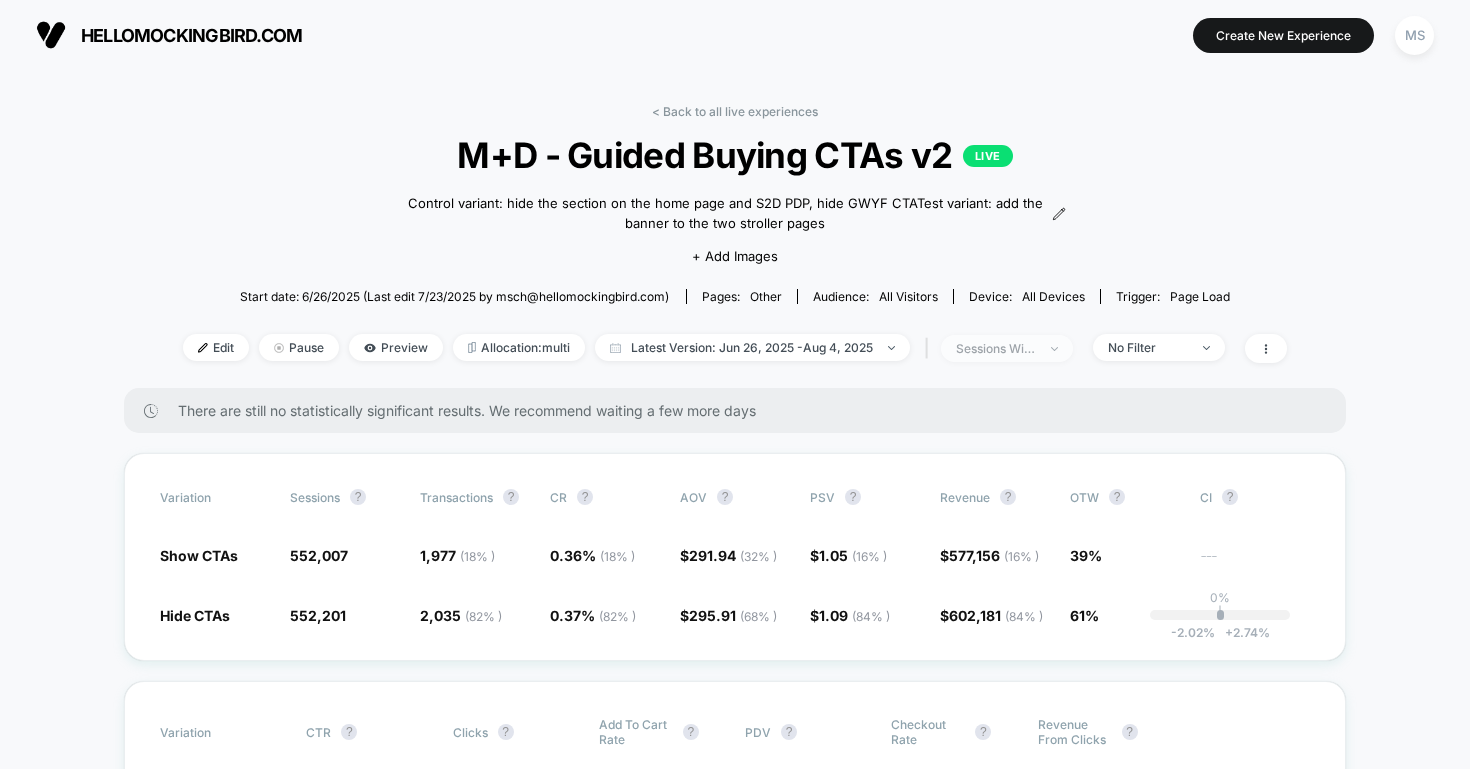 click on "sessions with impression" at bounding box center (1007, 348) 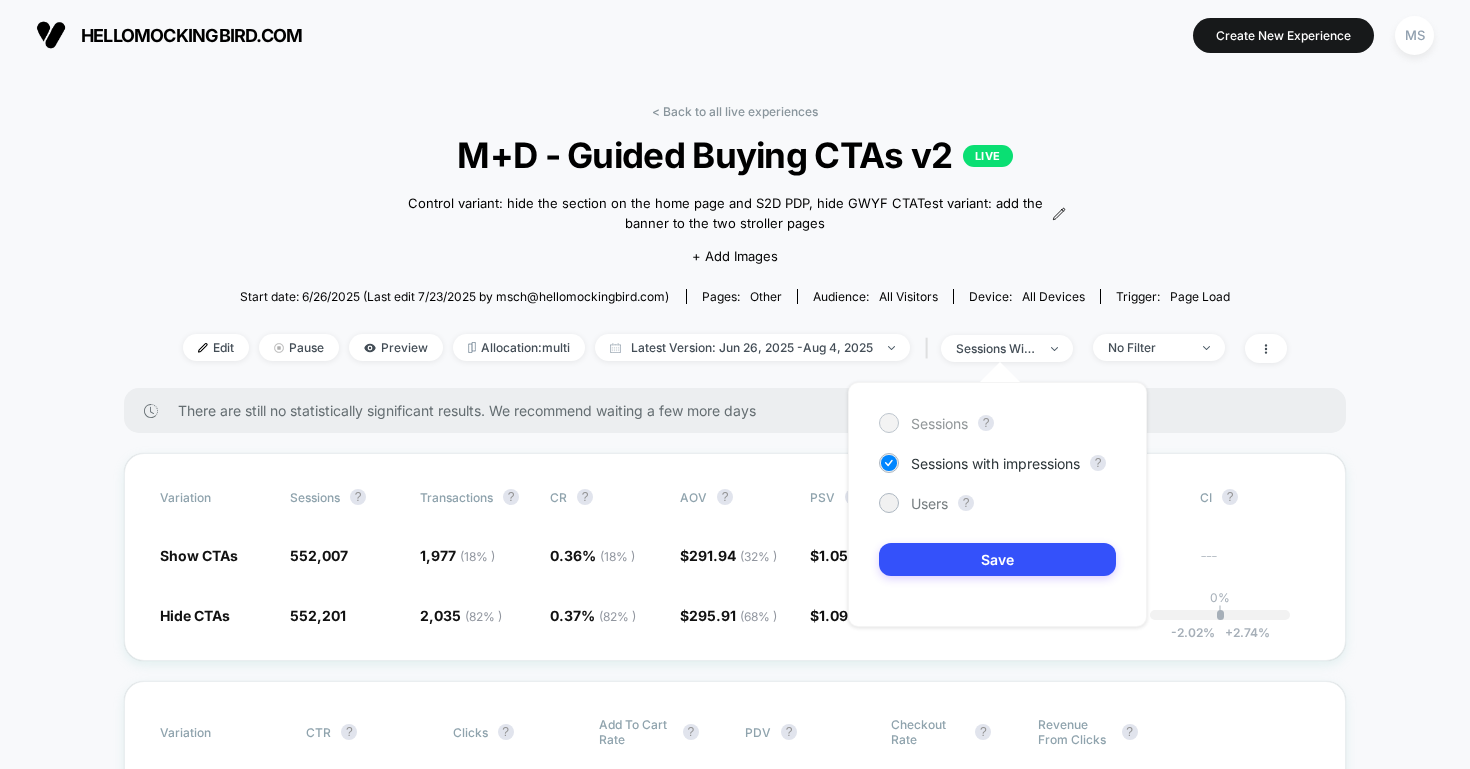 click on "Sessions" at bounding box center (939, 423) 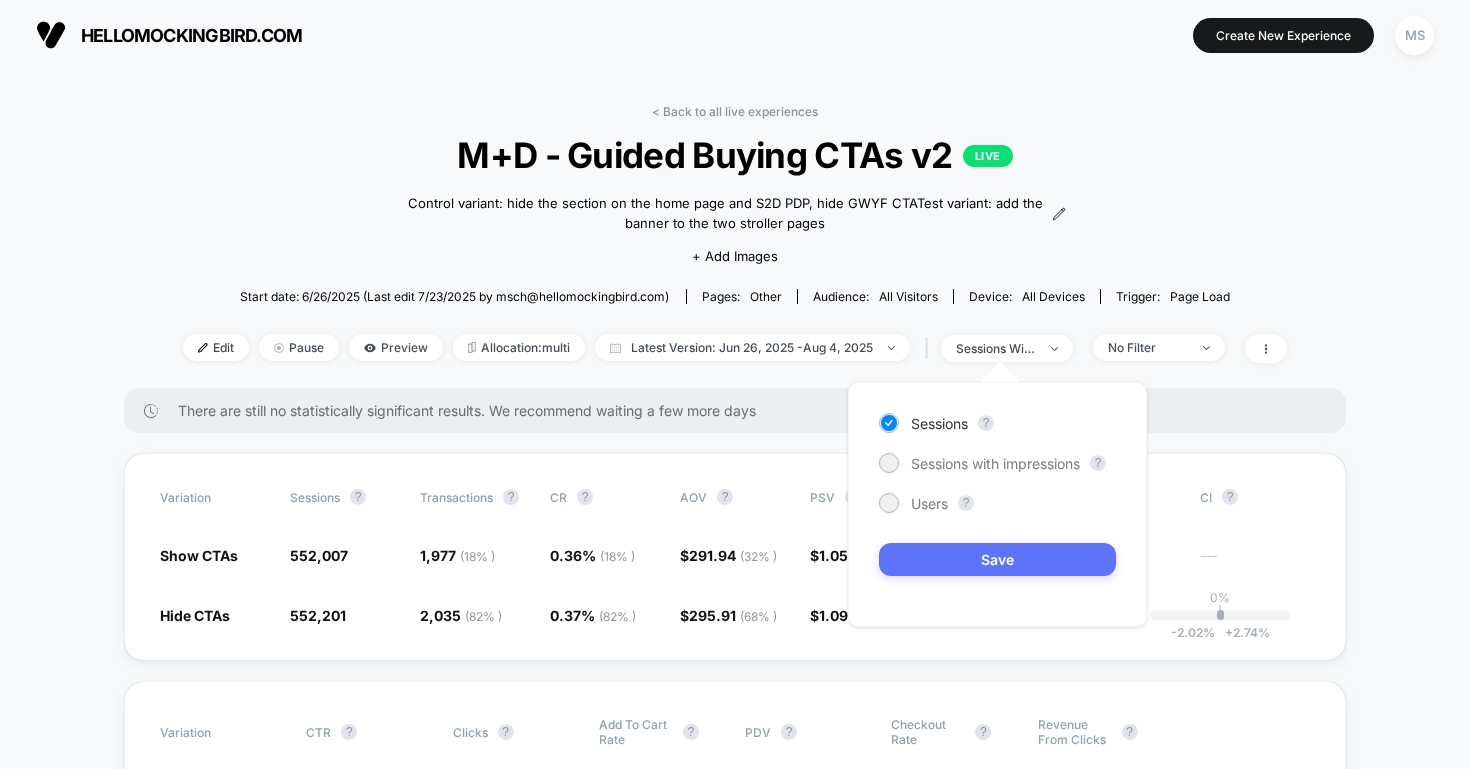 click on "Save" at bounding box center [997, 559] 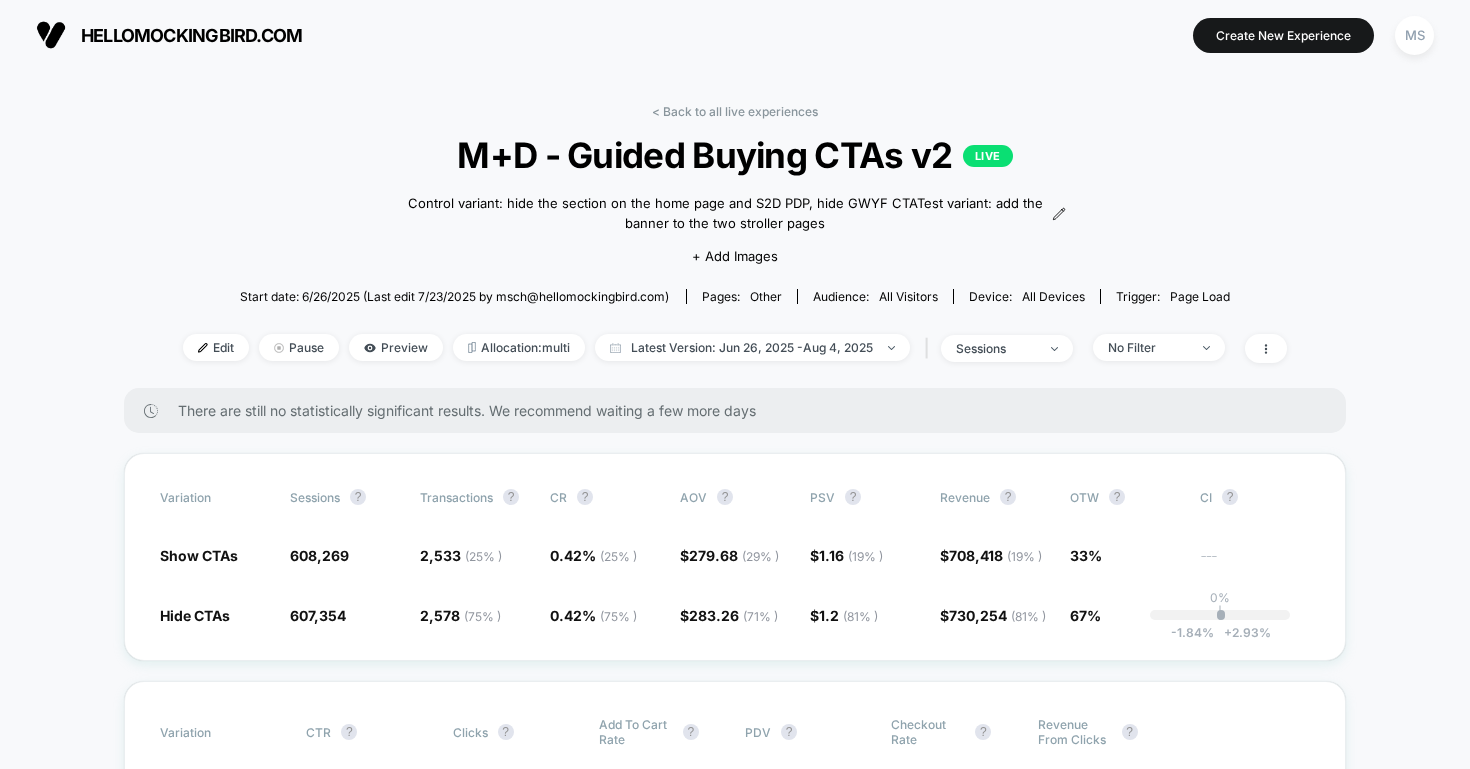 click on "< Back to all live experiences  M+D - Guided Buying CTAs v2 LIVE Control variant: hide the section on the home page and S2D PDP, hide GWYF CTA Test variant: add the banner to the two stroller pages Click to edit experience details Control variant: hide the section on the home page and S2D PDP, hide GWYF CTATest variant: add the banner to the two stroller pages + Add Images Start date: 6/26/2025 (Last edit 7/23/2025 by msch@[EMAIL]) Pages: other Audience: All Visitors Device: all devices Trigger: Page Load Edit Pause  Preview Allocation:  multi Latest Version:     Jun 26, 2025    -    Aug 4, 2025 |   sessions   No Filter There are still no statistically significant results. We recommend waiting a few more days Variation Sessions ? Transactions ? CR ? AOV ? PSV ? Revenue ? OTW ? CI ? Show CTAs 608,269 2,533 (  25 % ) 0.42 % (  25 % ) $ 279.68 (  29 % ) $ 1.16 (  19 % ) $ 708,418 (  19 % ) 33% --- Hide CTAs 607,354 - 0.15 % 2,578 (  75 % ) + 1.9 % 0.42 % (  75 % ) + 1.9 % $ 283.26 (  71 % ) + 1.3 %" at bounding box center (735, 3727) 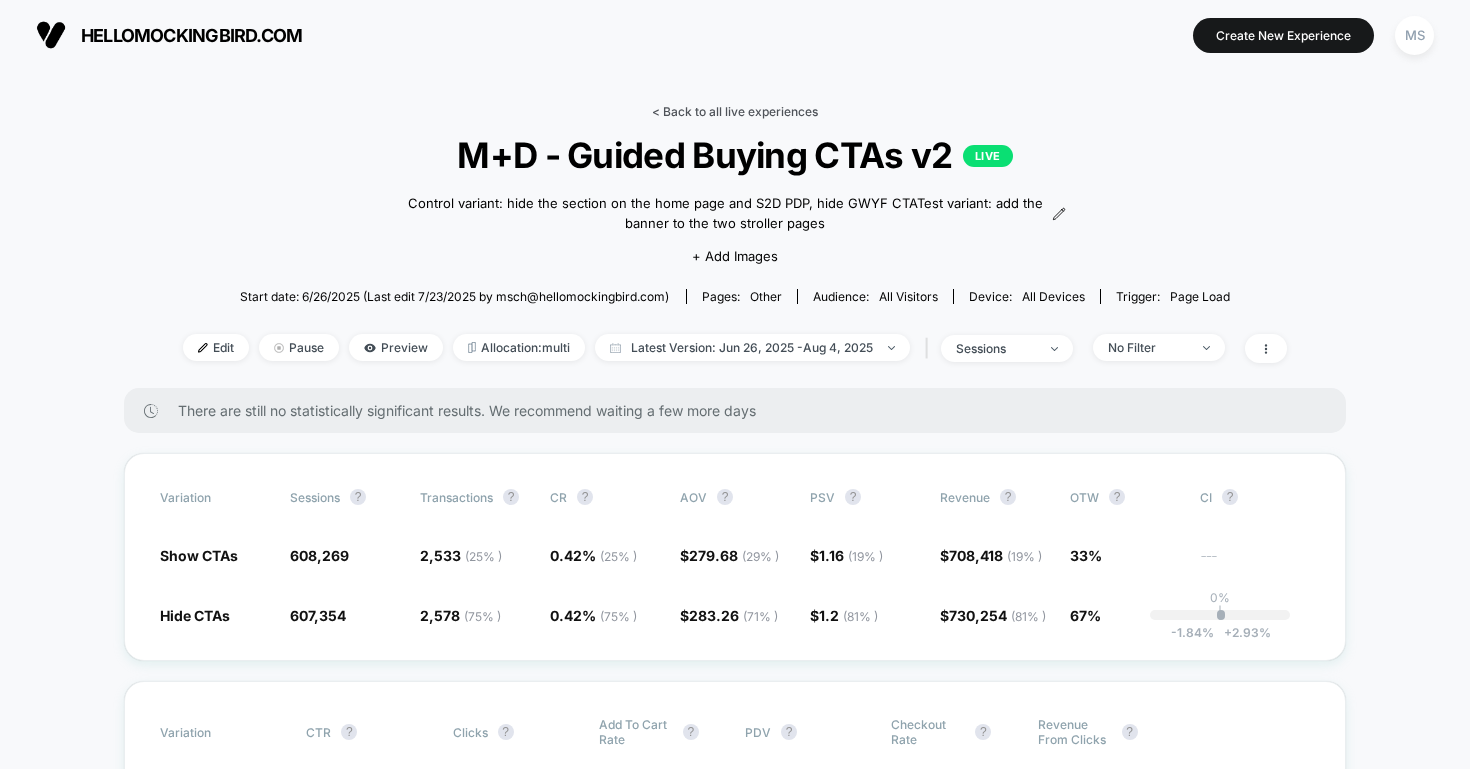 click on "< Back to all live experiences" at bounding box center (735, 111) 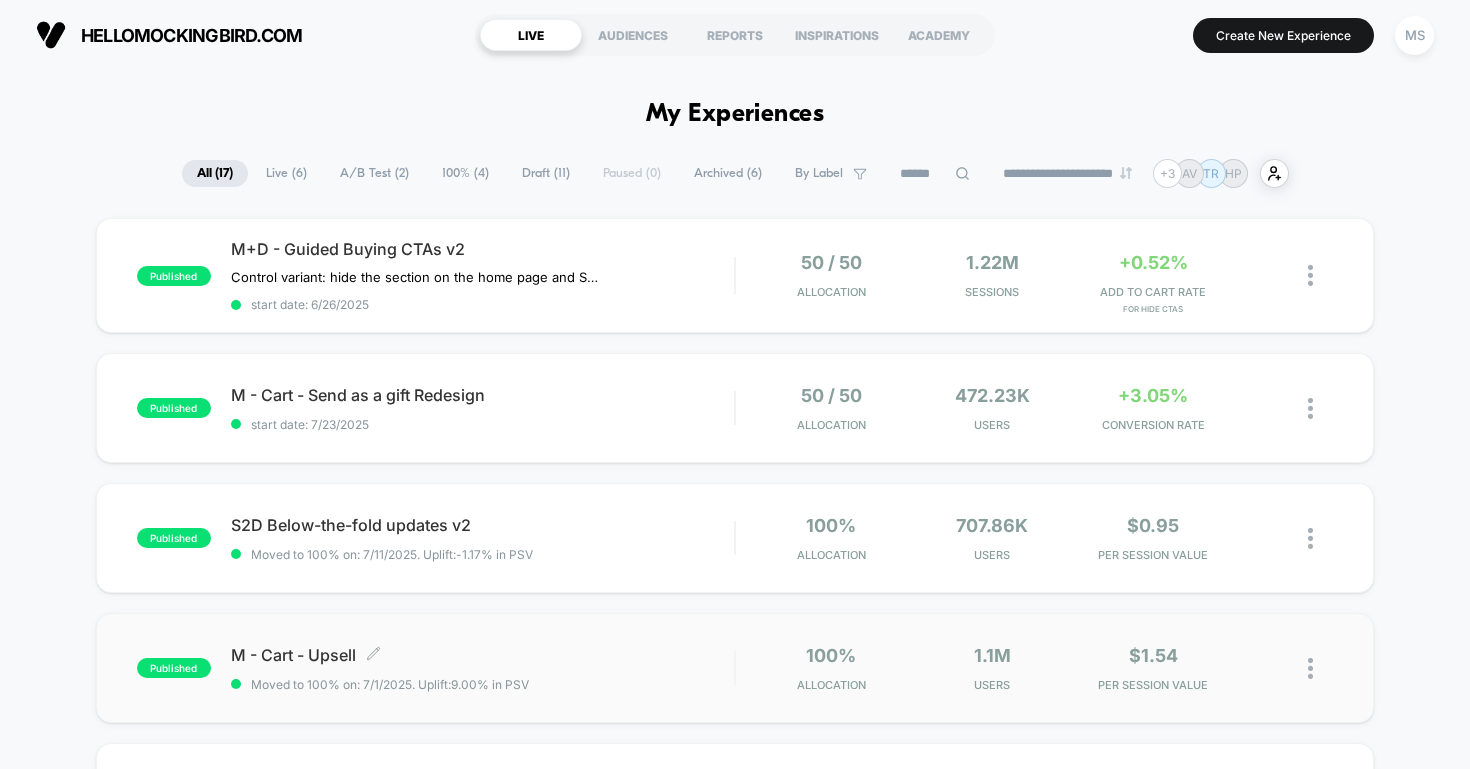 click on "M - Cart - Upsell Click to edit experience details" at bounding box center [483, 655] 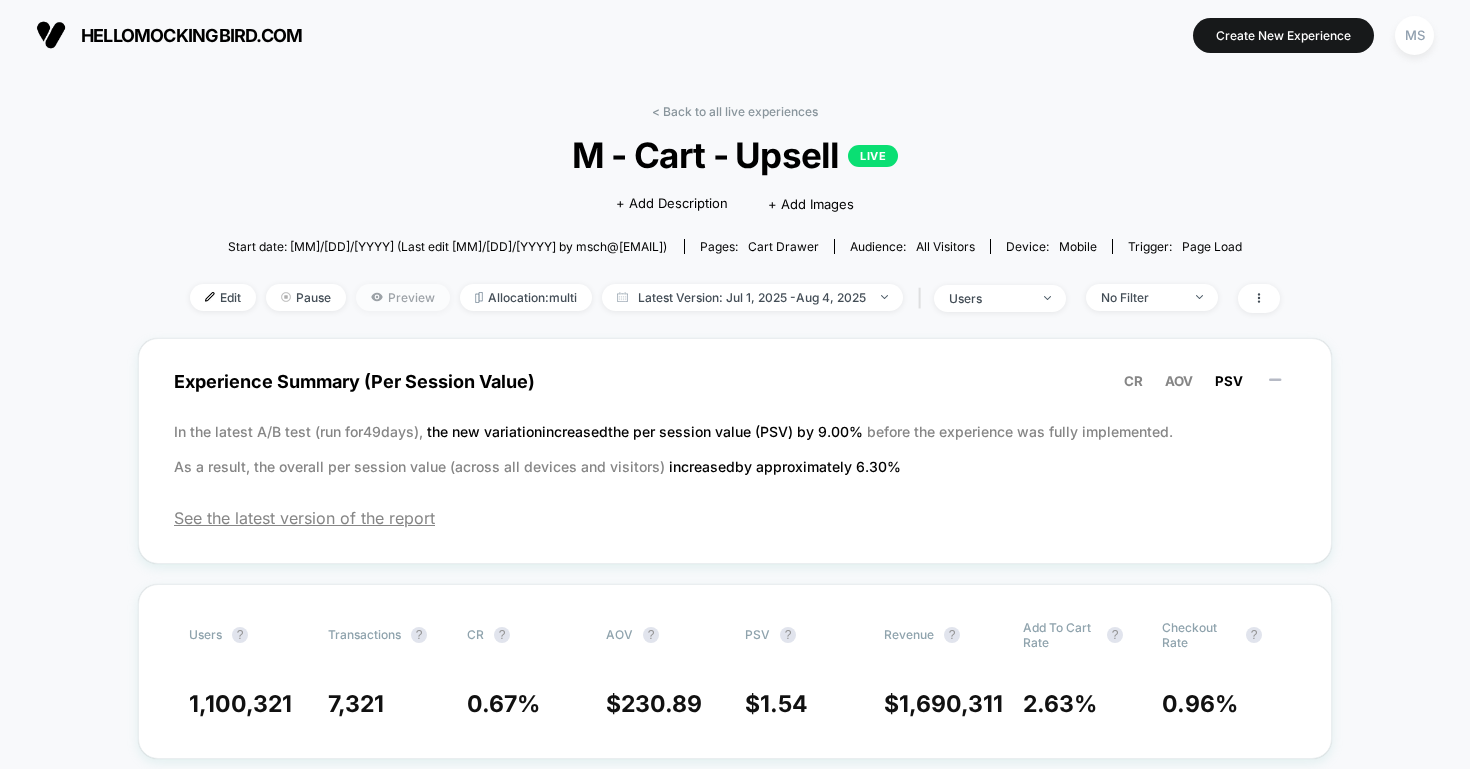 click on "Preview" at bounding box center (403, 297) 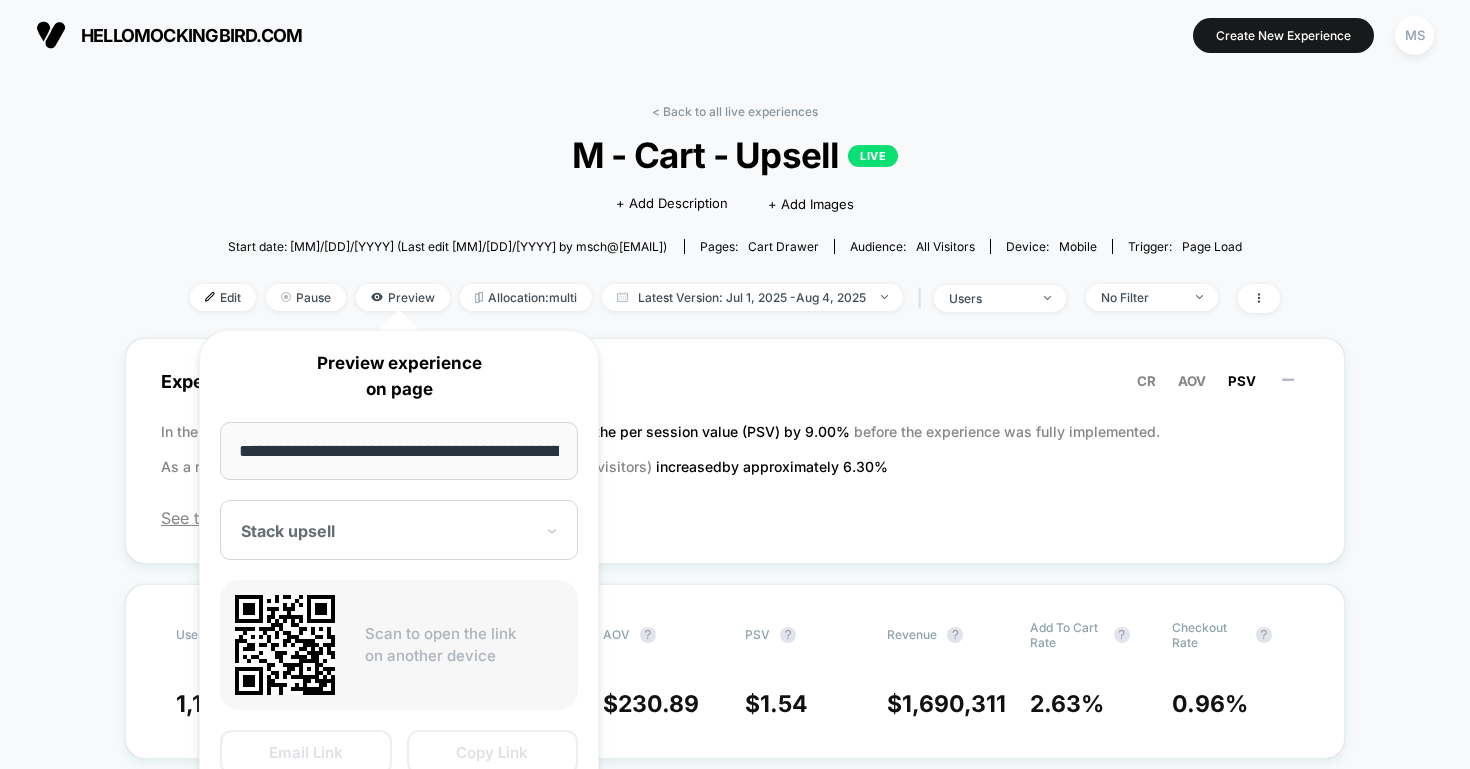 scroll, scrollTop: 0, scrollLeft: 200, axis: horizontal 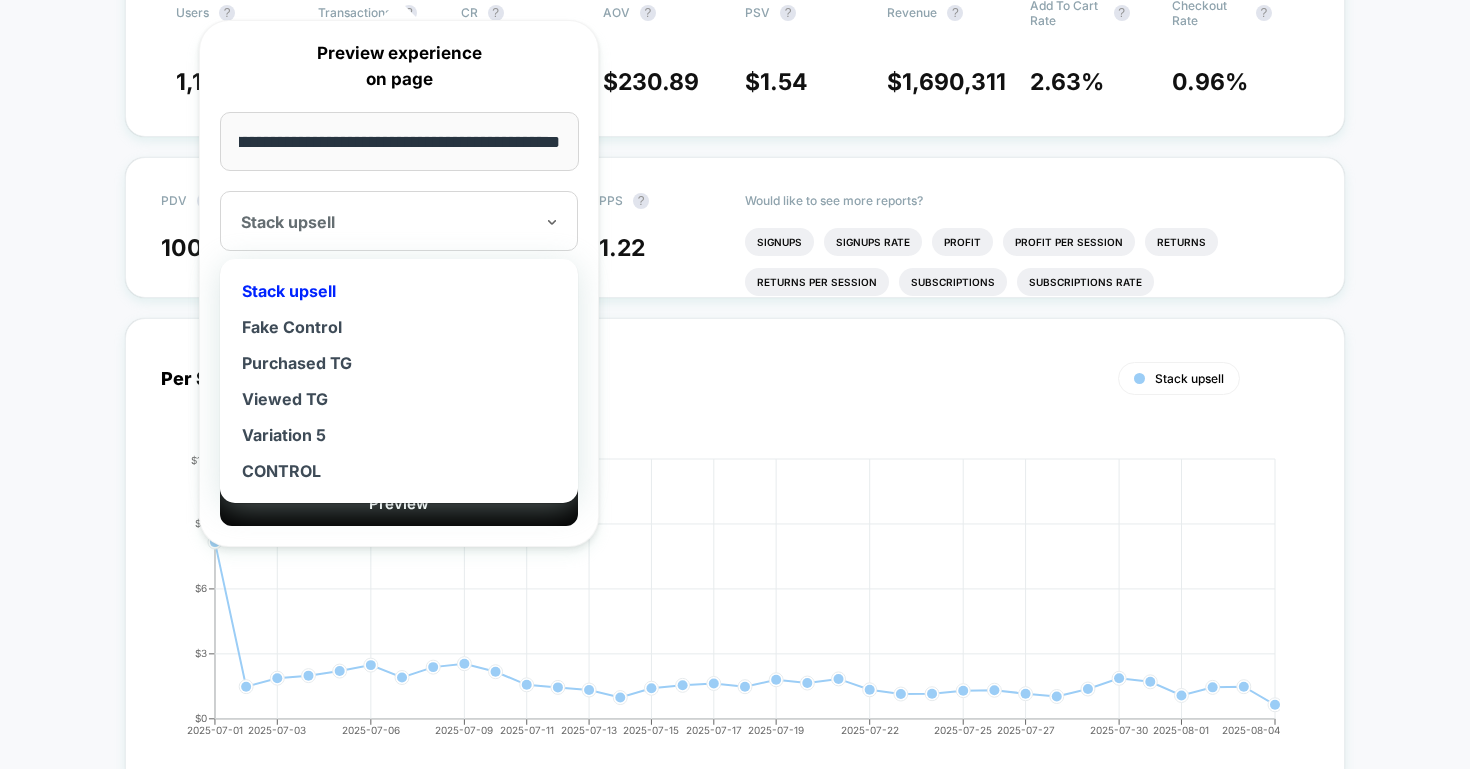 click at bounding box center [387, 222] 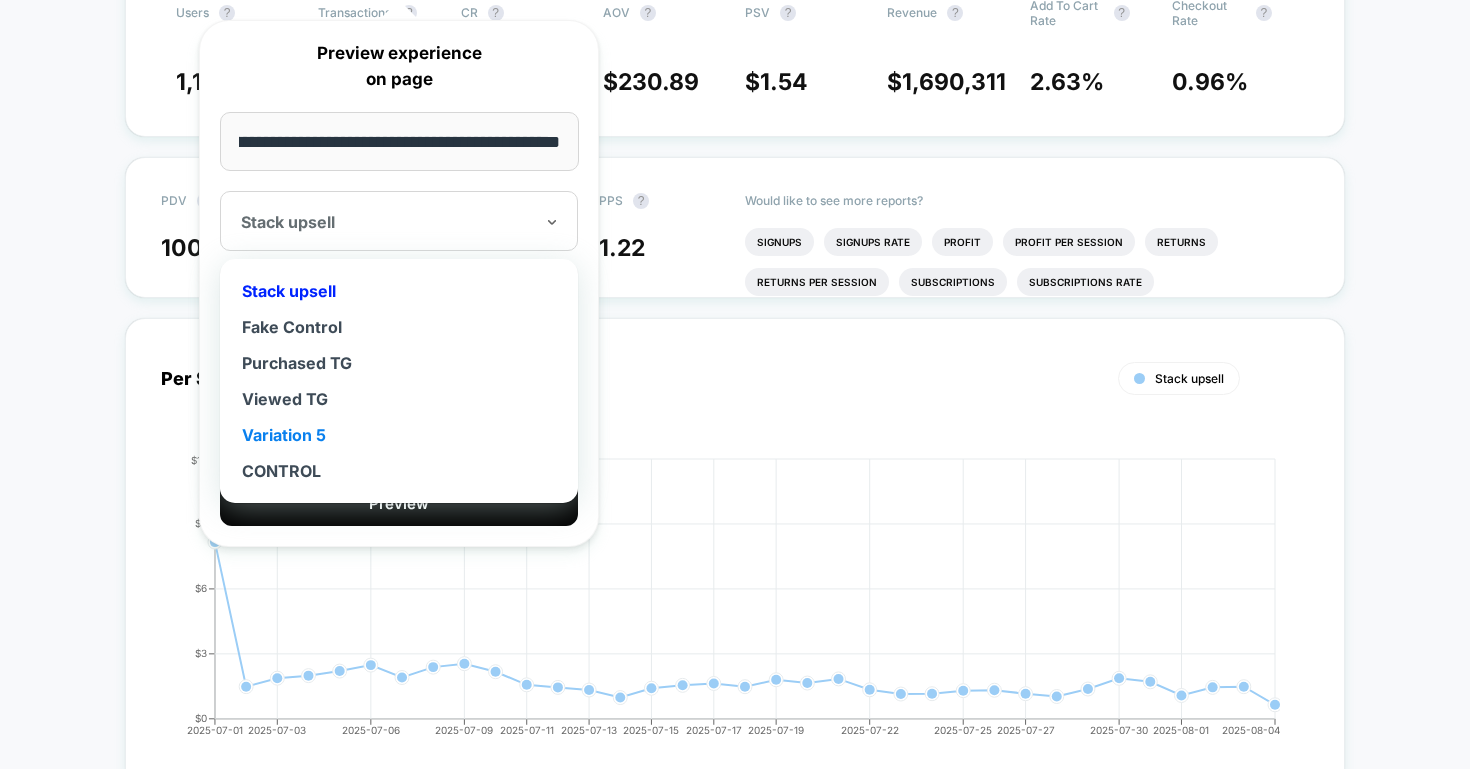 click on "Variation 5" at bounding box center (399, 435) 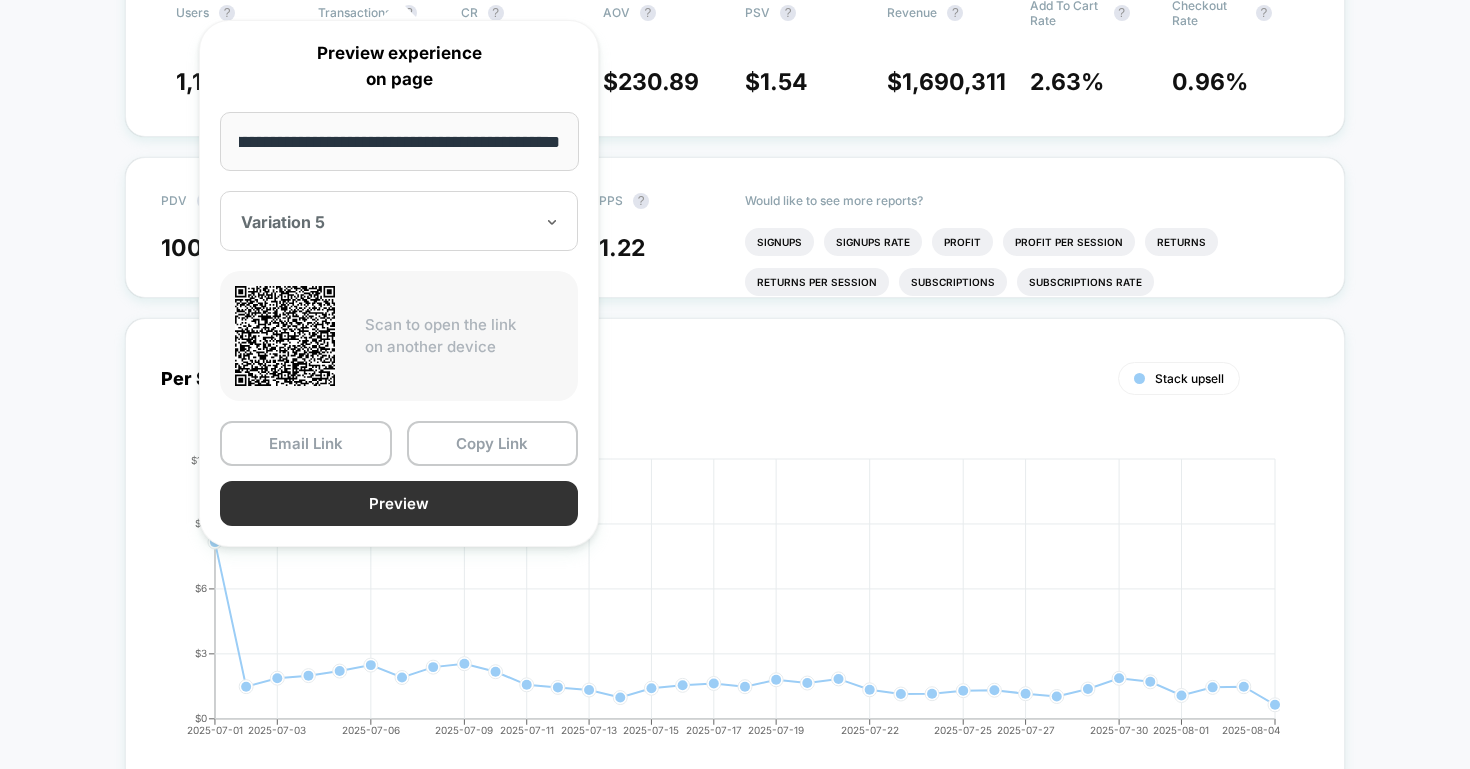 click on "Preview" at bounding box center (399, 503) 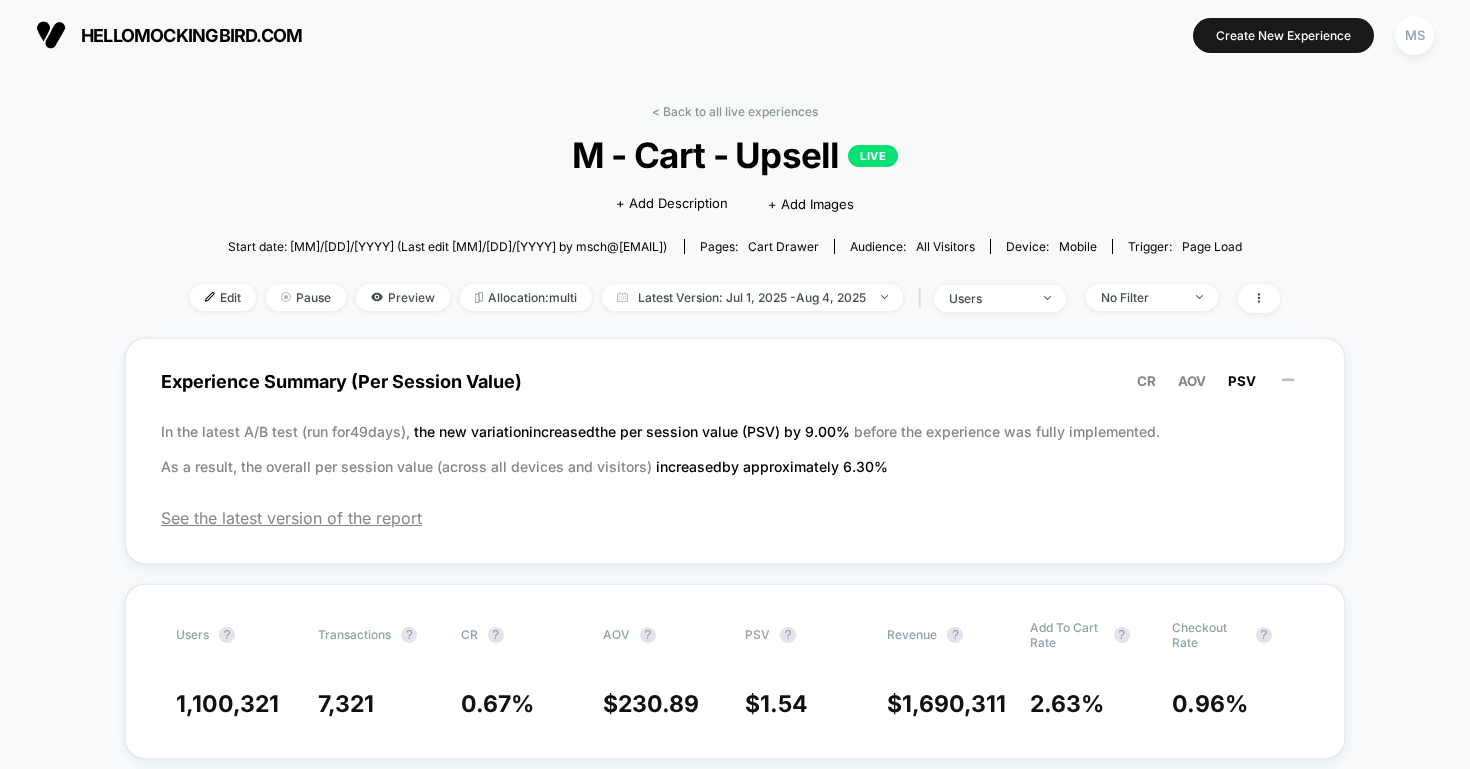 scroll, scrollTop: 262, scrollLeft: 0, axis: vertical 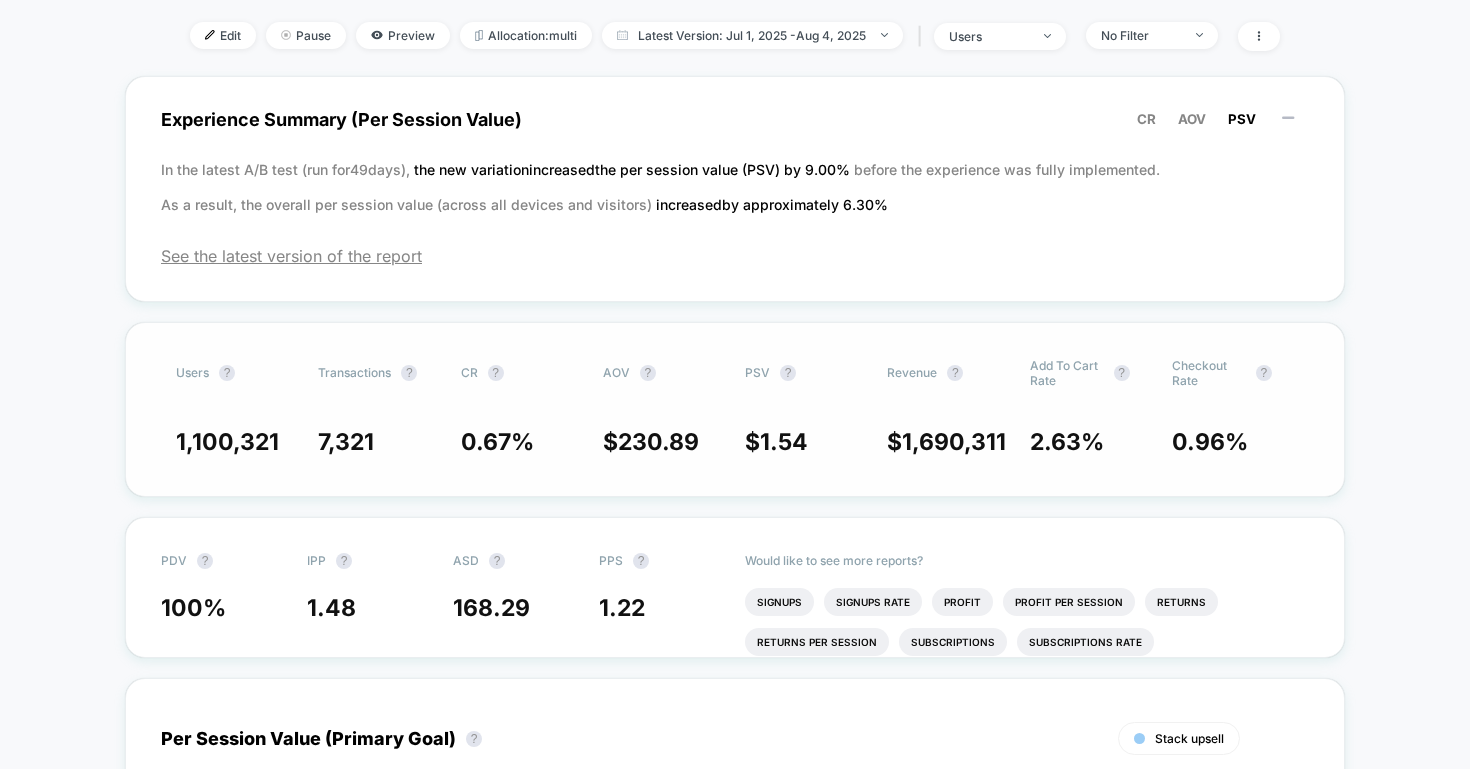 drag, startPoint x: 594, startPoint y: 438, endPoint x: 679, endPoint y: 436, distance: 85.02353 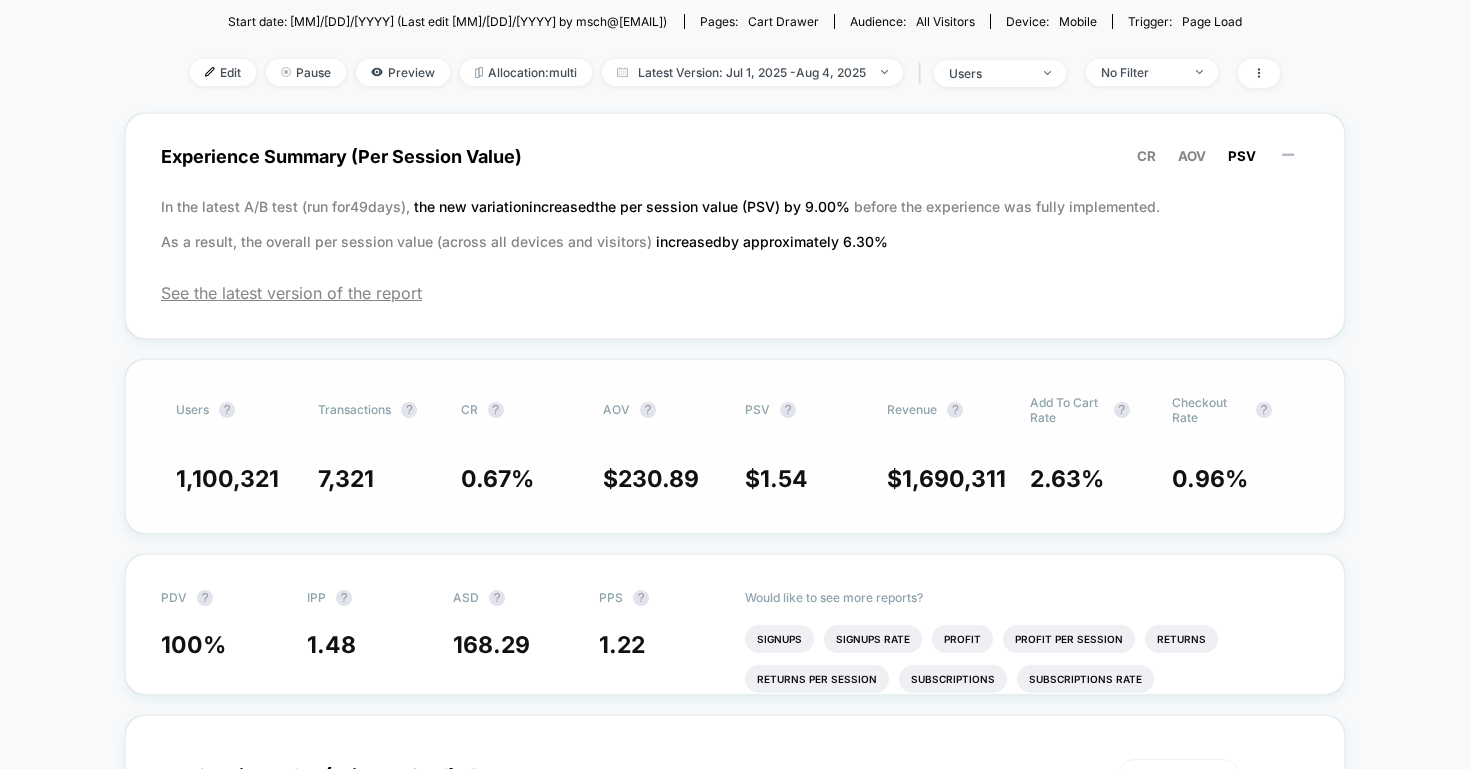 scroll, scrollTop: 221, scrollLeft: 0, axis: vertical 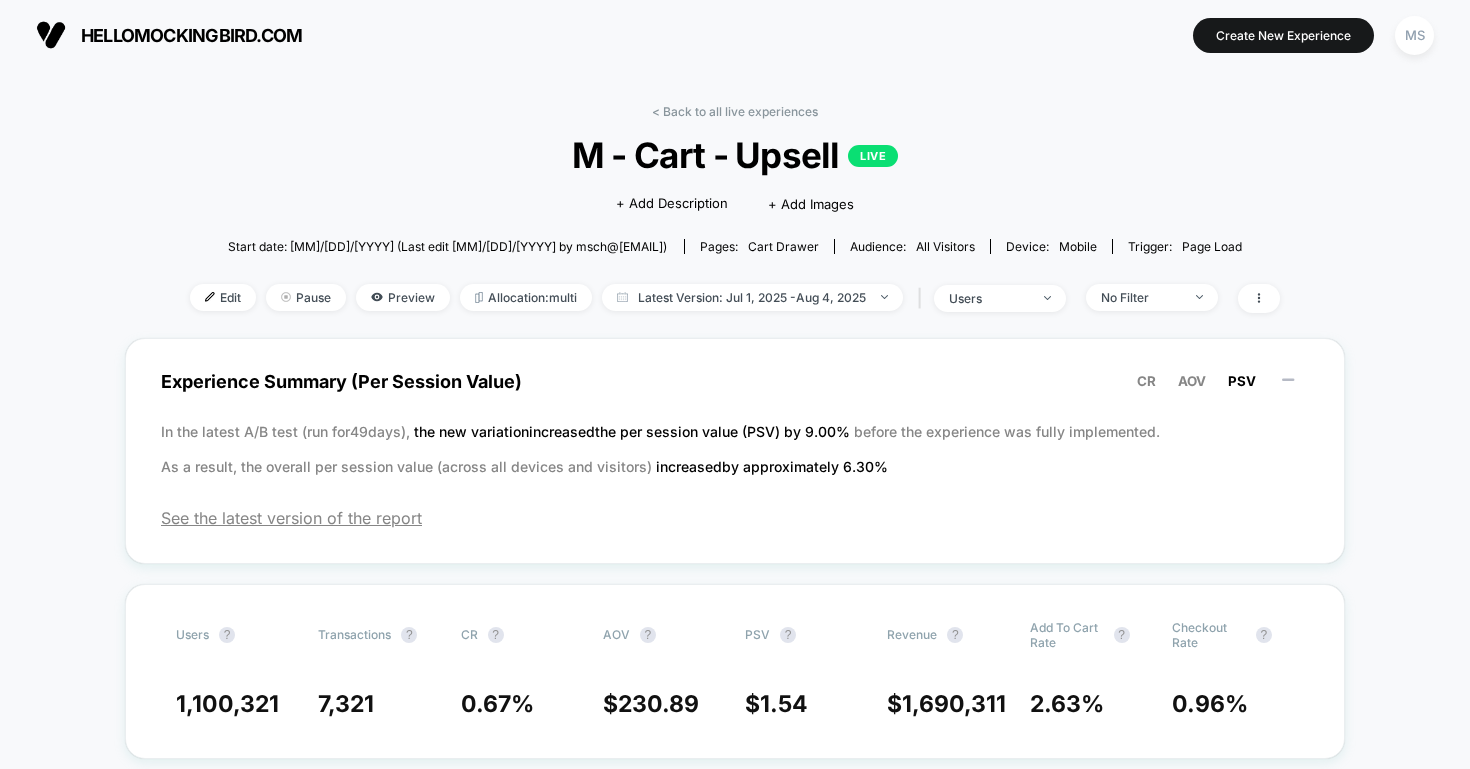 click on "< Back to all live experiences M - Cart - Upsell LIVE Click to edit experience details + Add Description + Add Images Start date: 7/1/2025 (Last edit 7/29/2025 by msch@[DOMAIN]) Pages: cart drawer Audience: All Visitors Device: mobile Trigger: Page Load Edit Pause Preview Allocation: multi Latest Version: Jul 1, 2025 - Aug 4, 2025 | users No Filter" at bounding box center (735, 221) 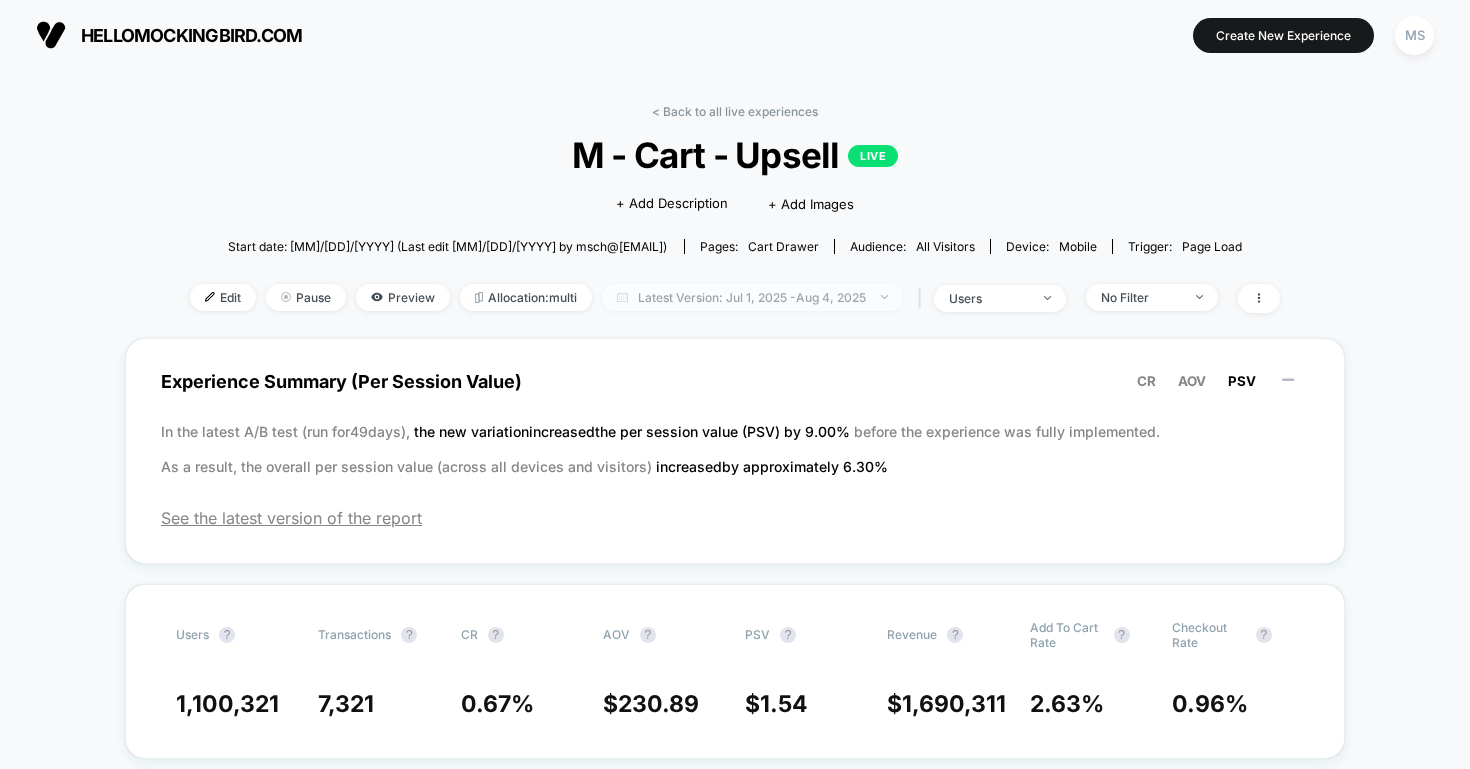 click on "Latest Version: Jul 1, 2025 - Aug 4, 2025" at bounding box center (752, 297) 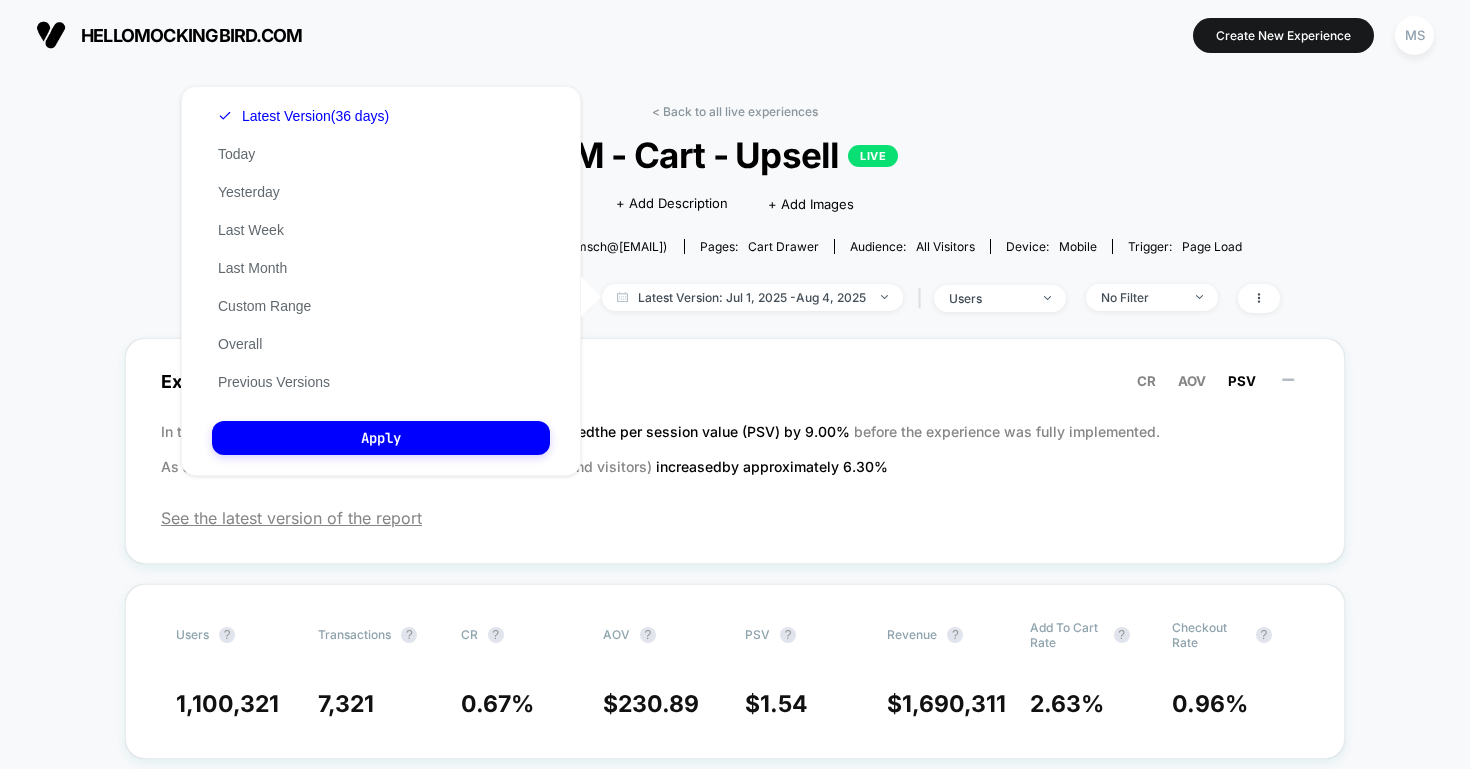 click on "Latest Version  (36 days) Today Yesterday Last Week Last Month Custom Range Overall Previous Versions" at bounding box center [303, 249] 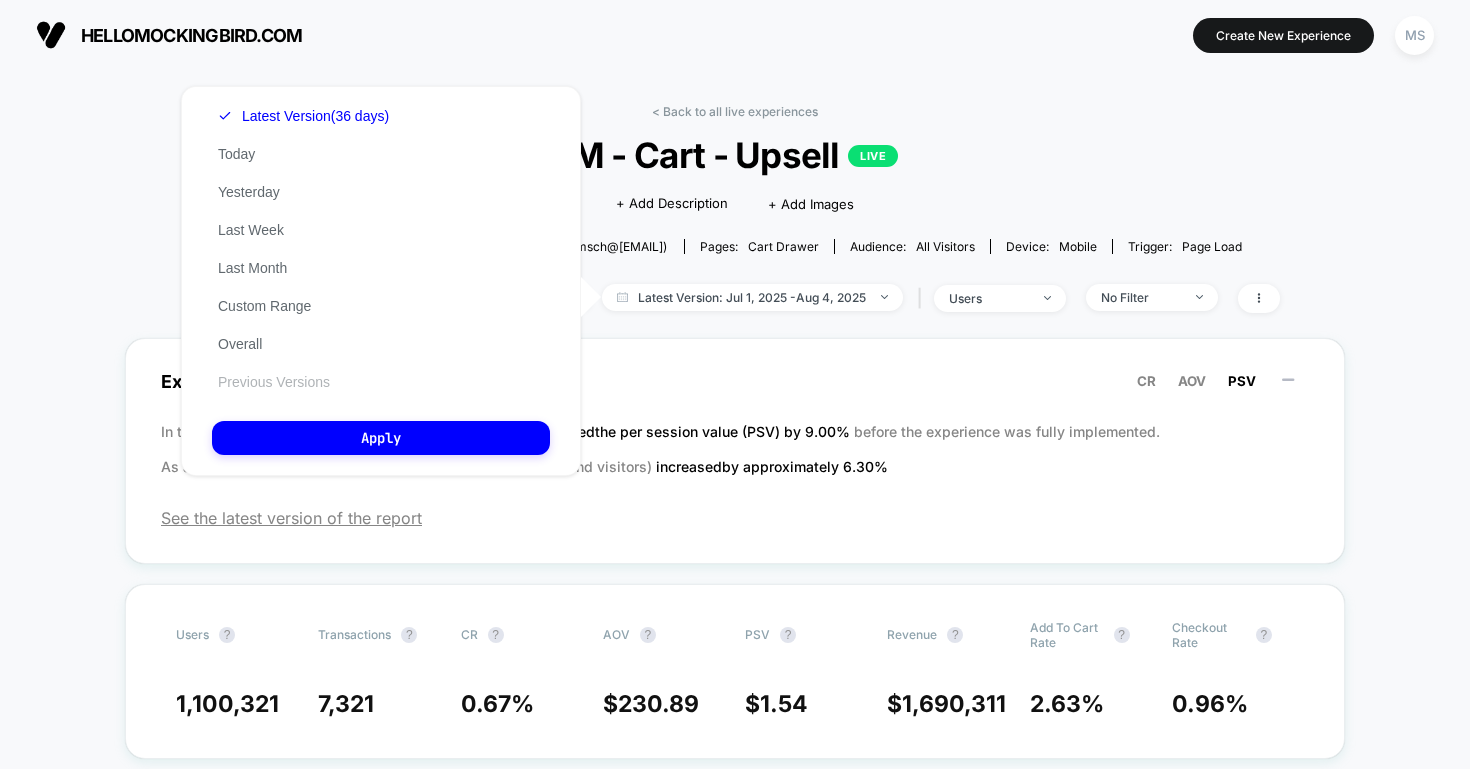 click on "Previous Versions" at bounding box center [274, 382] 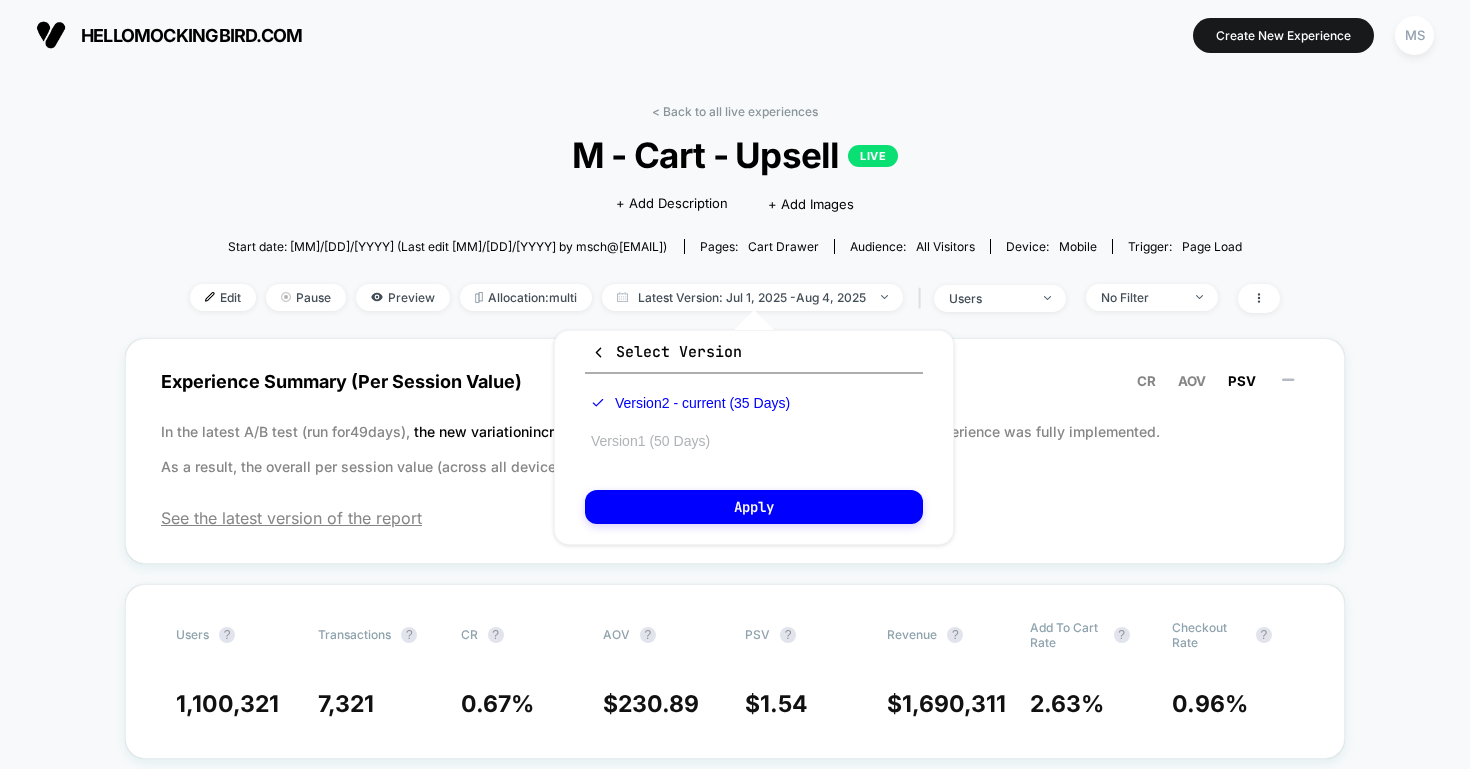 click on "Version  1   (50 Days)" at bounding box center [650, 441] 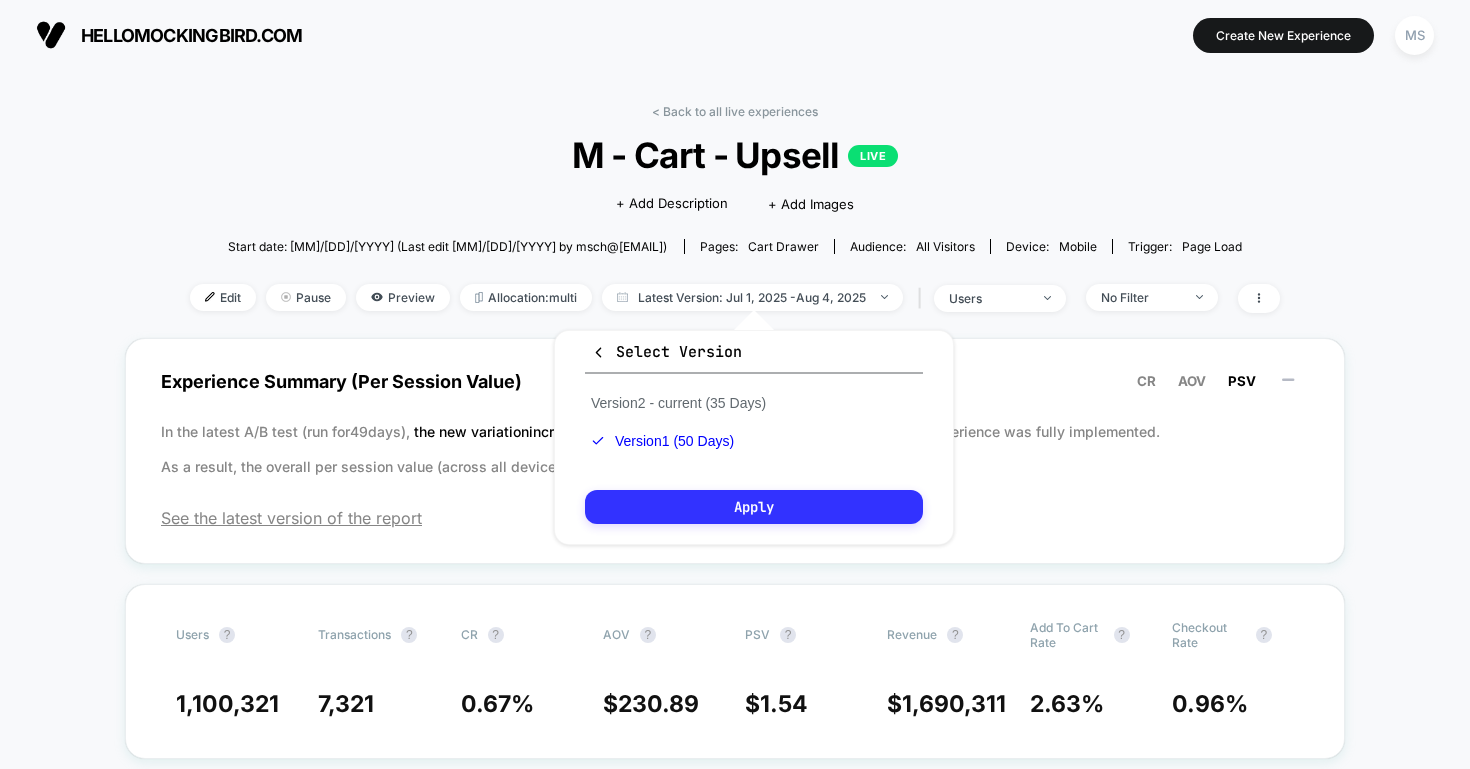 click on "Apply" at bounding box center [754, 507] 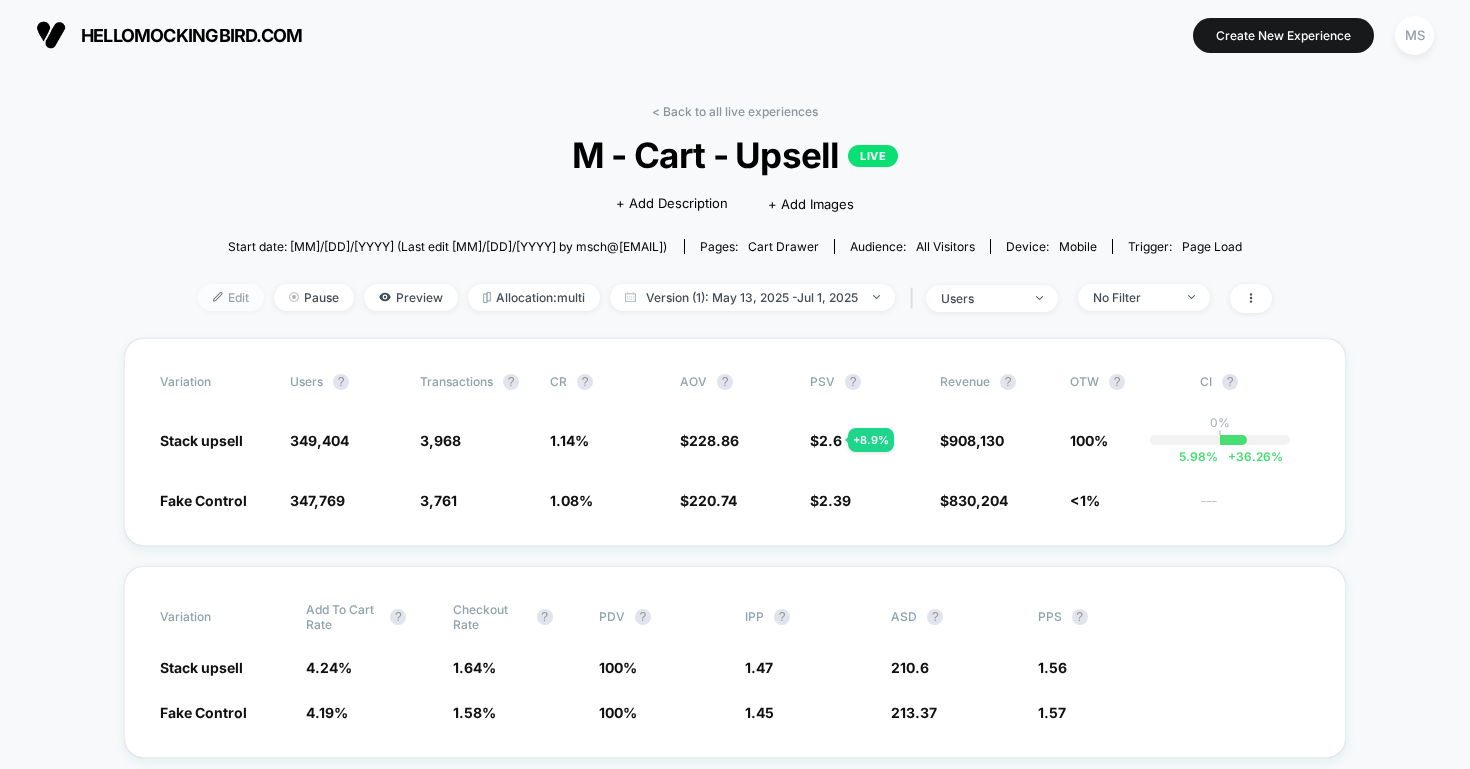 click on "Edit" at bounding box center (231, 297) 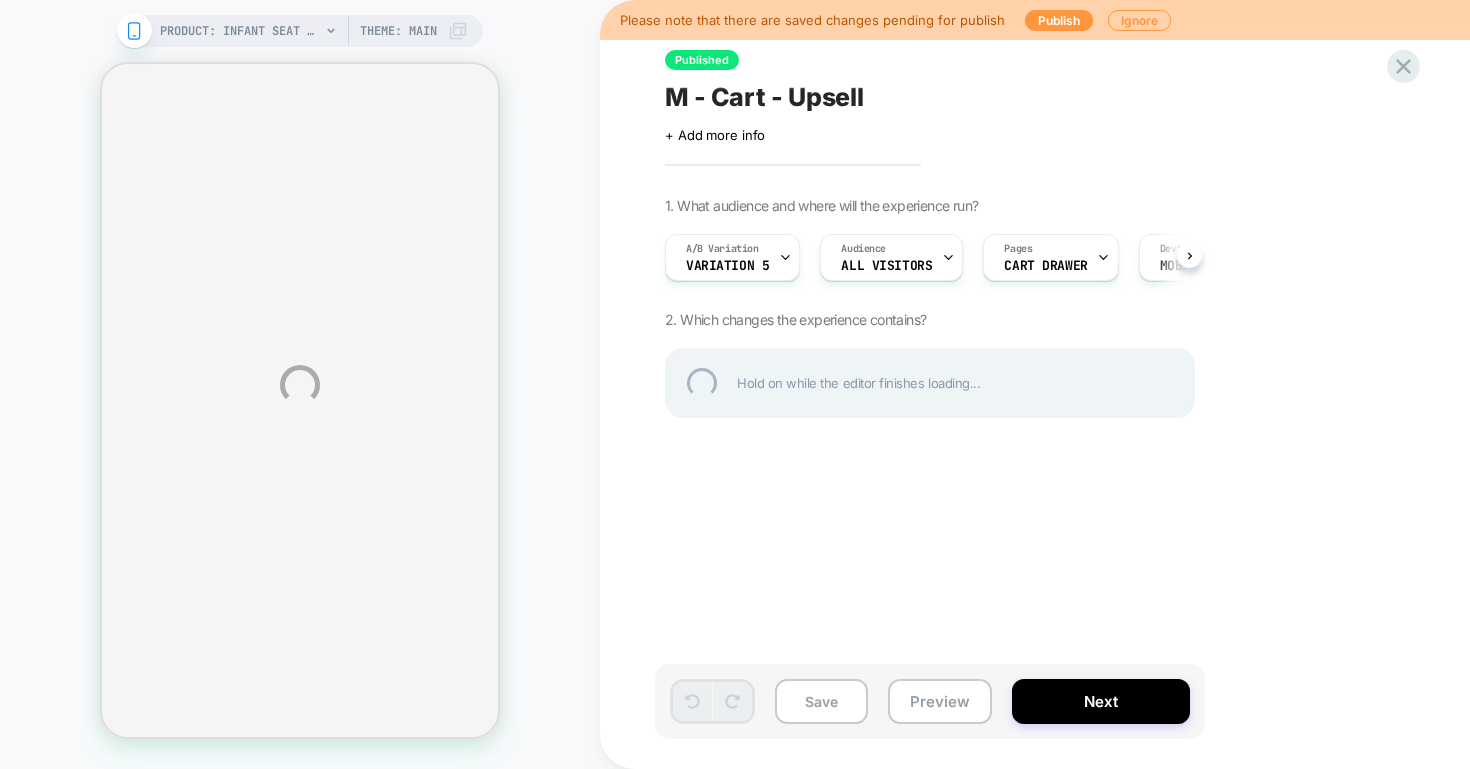 click on "PRODUCT: Infant Seat Insert [stroller] PRODUCT: Infant Seat Insert [stroller] Theme: MAIN Please note that there are saved changes pending for publish Publish Ignore Published M - Cart - Upsell Click to edit experience details + Add more info 1. What audience and where will the experience run? A/B Variation Variation 5 Audience All Visitors Pages CART DRAWER Devices MOBILE Trigger Page Load 2. Which changes the experience contains? Hold on while the editor finishes loading... Save Preview Next" at bounding box center (735, 384) 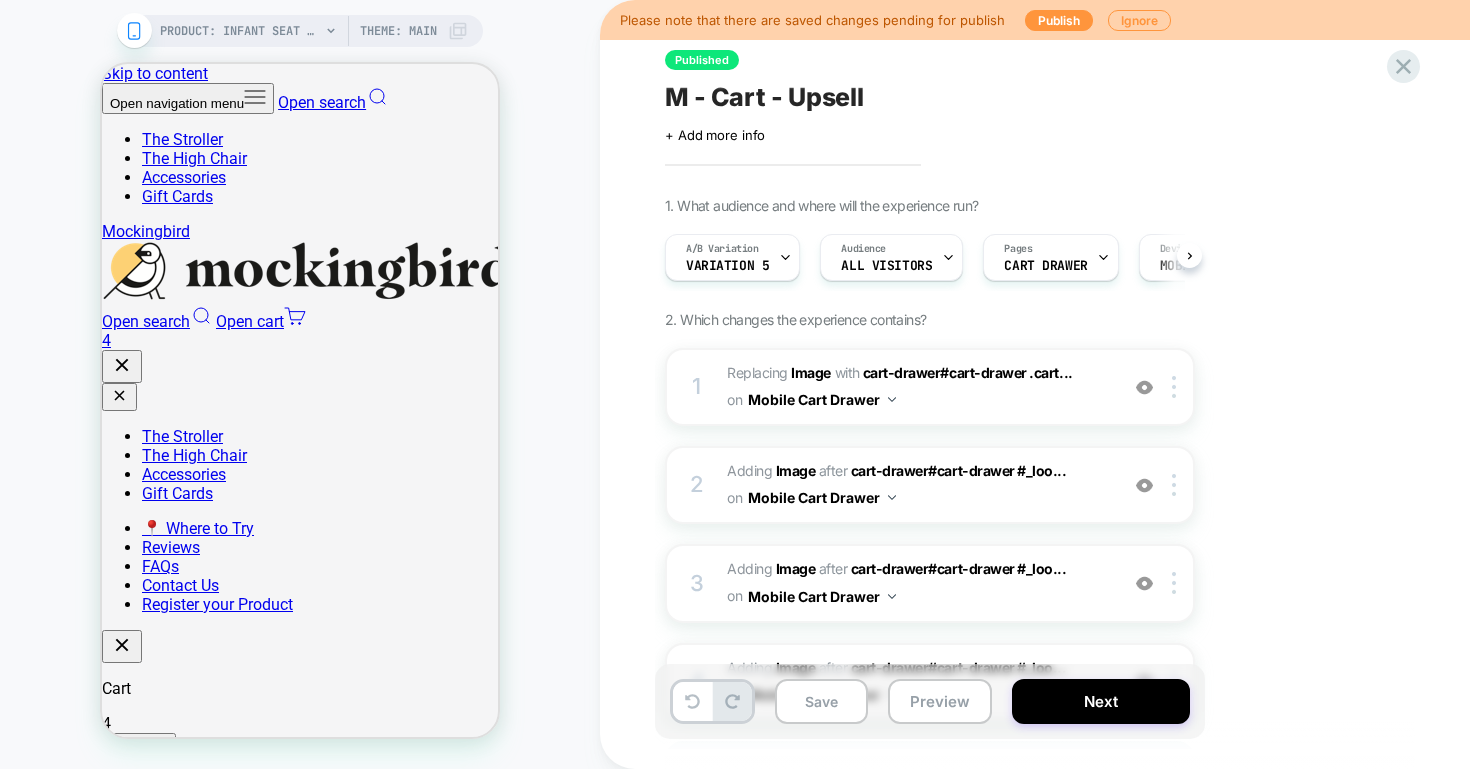 scroll, scrollTop: 0, scrollLeft: 0, axis: both 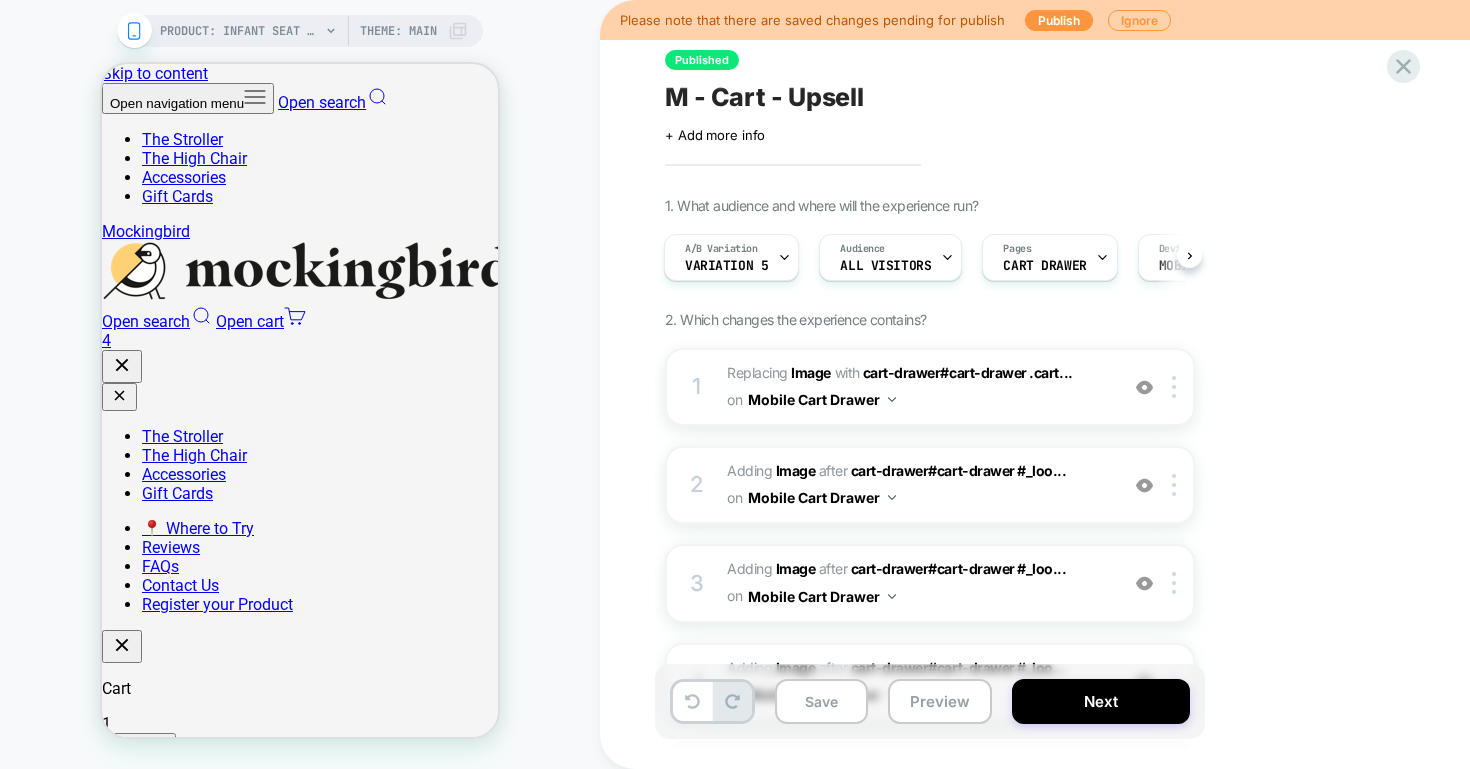 select on "******" 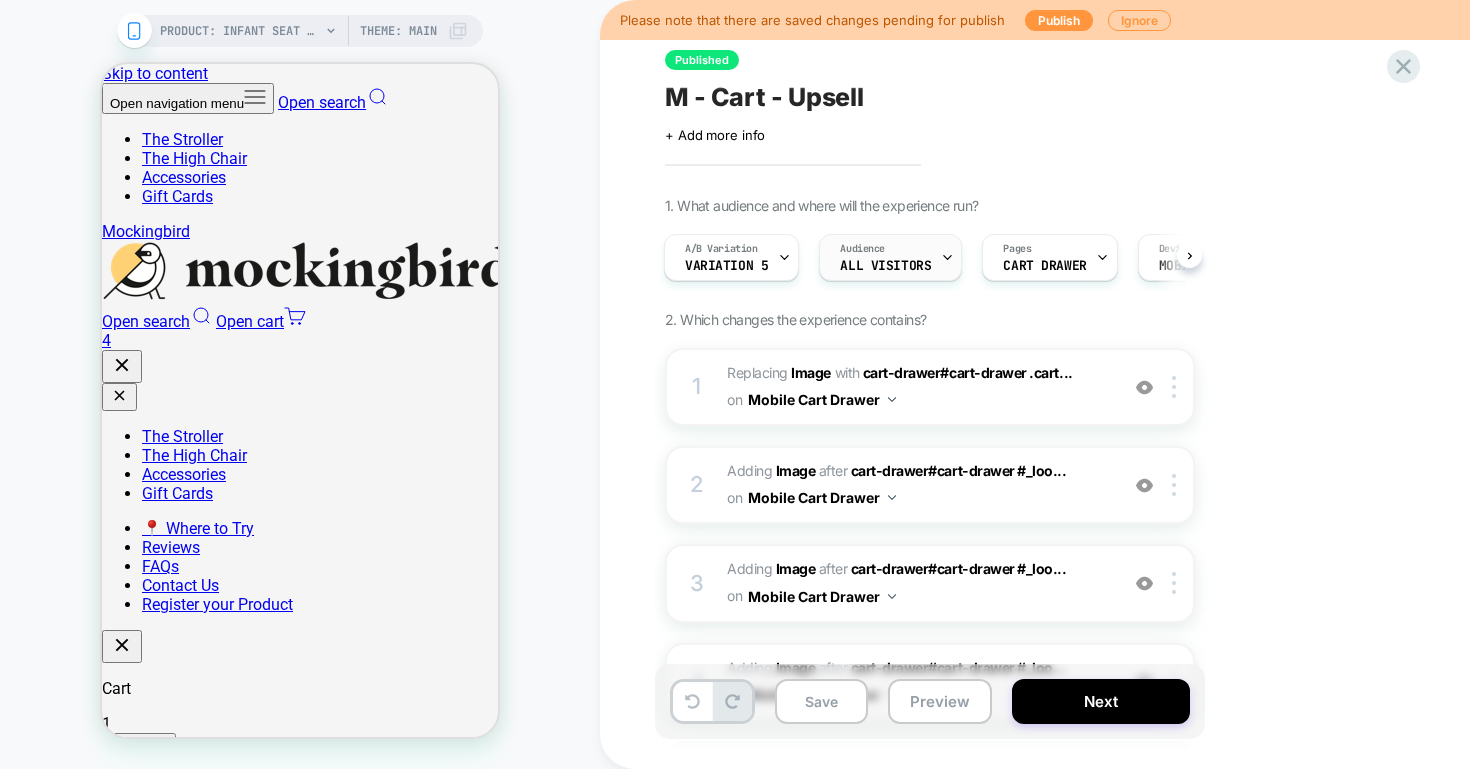 click 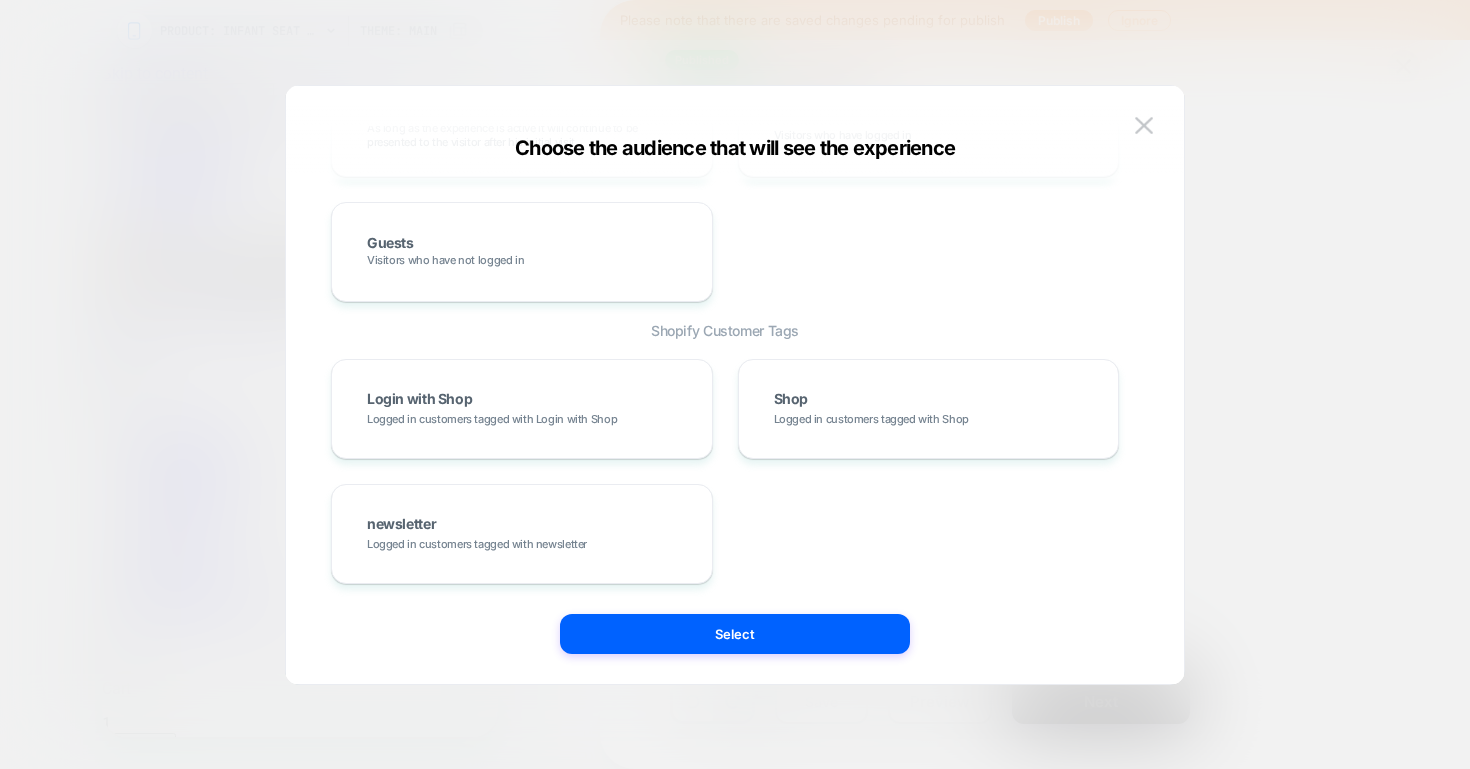 scroll, scrollTop: 1048, scrollLeft: 0, axis: vertical 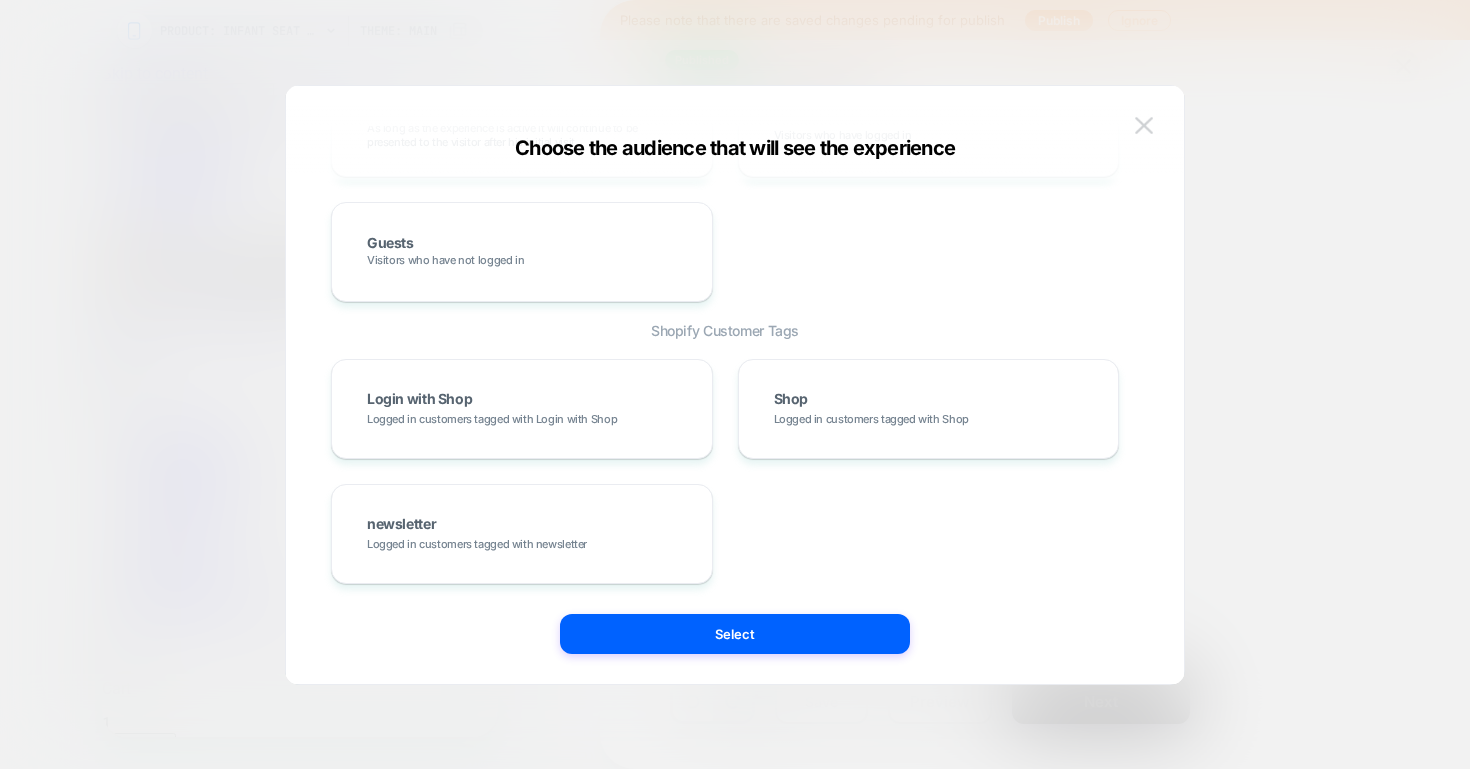 click at bounding box center (1144, 125) 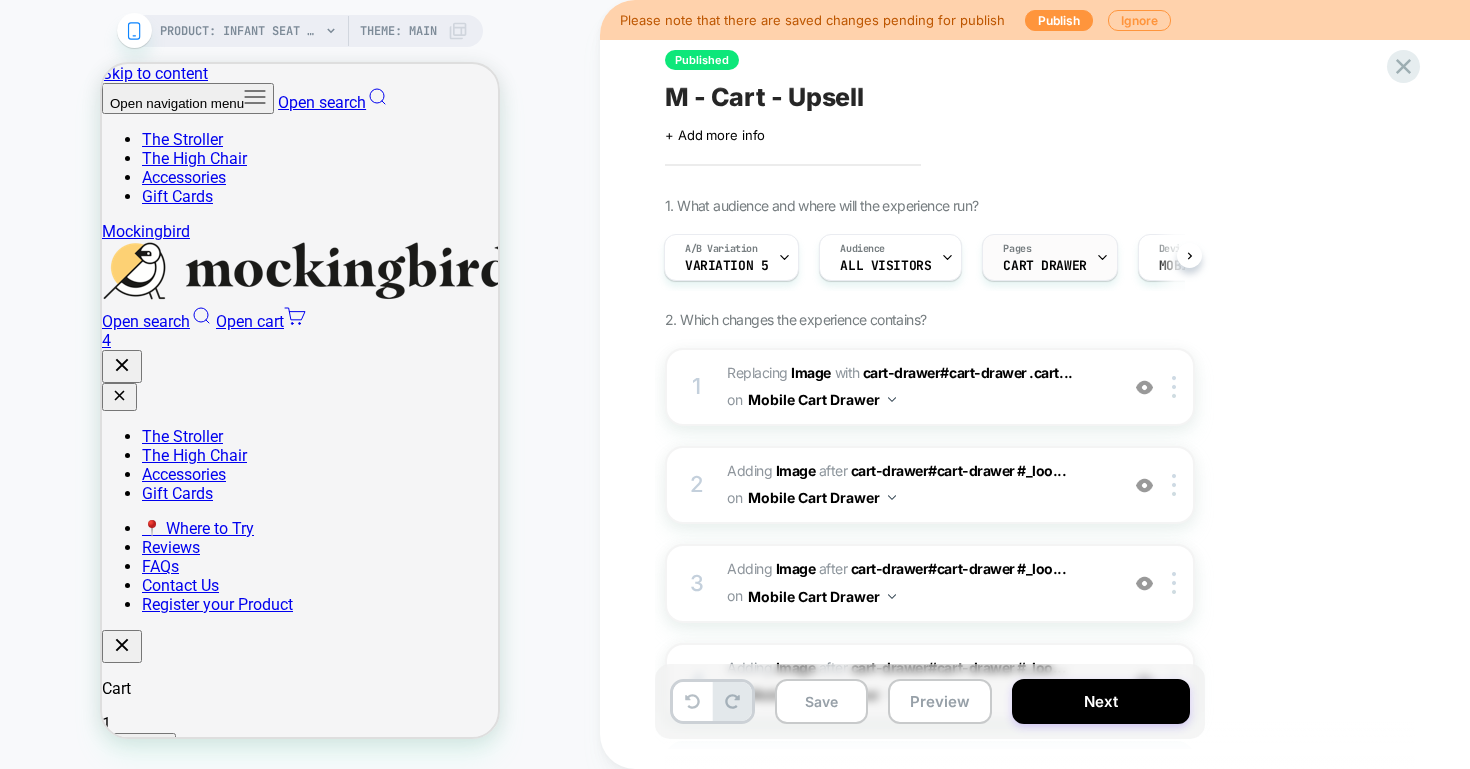 click on "CART DRAWER" at bounding box center [1044, 266] 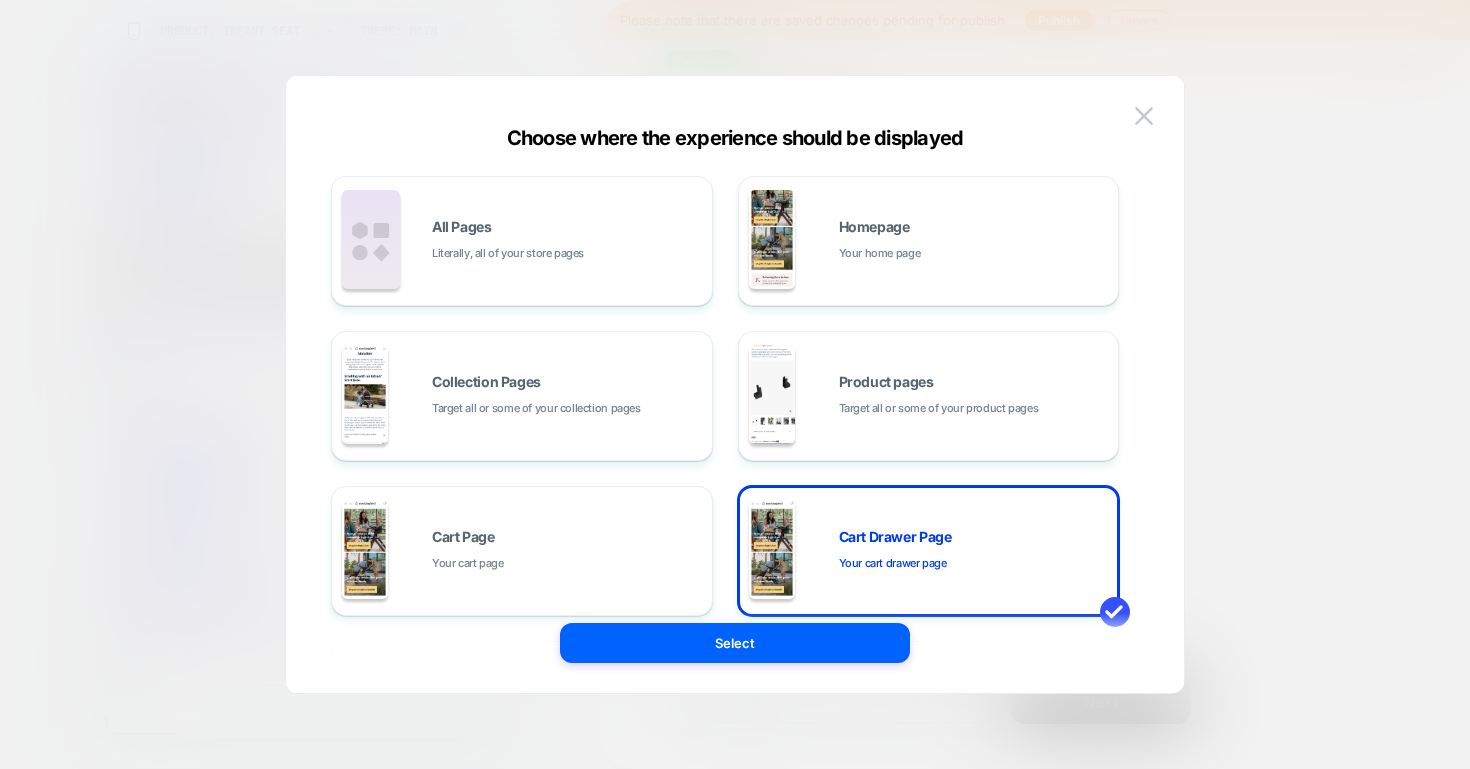 click at bounding box center (735, 384) 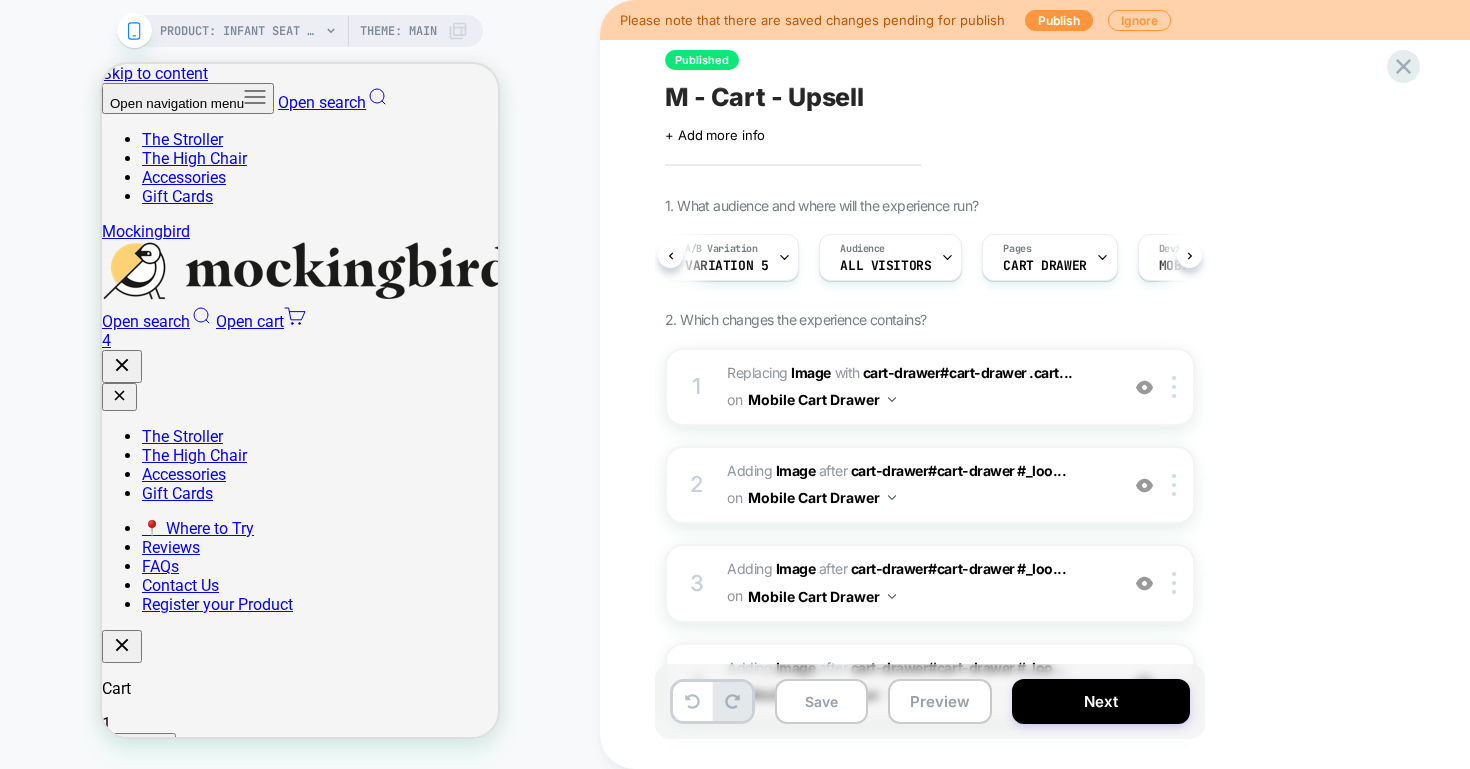 scroll, scrollTop: 0, scrollLeft: 168, axis: horizontal 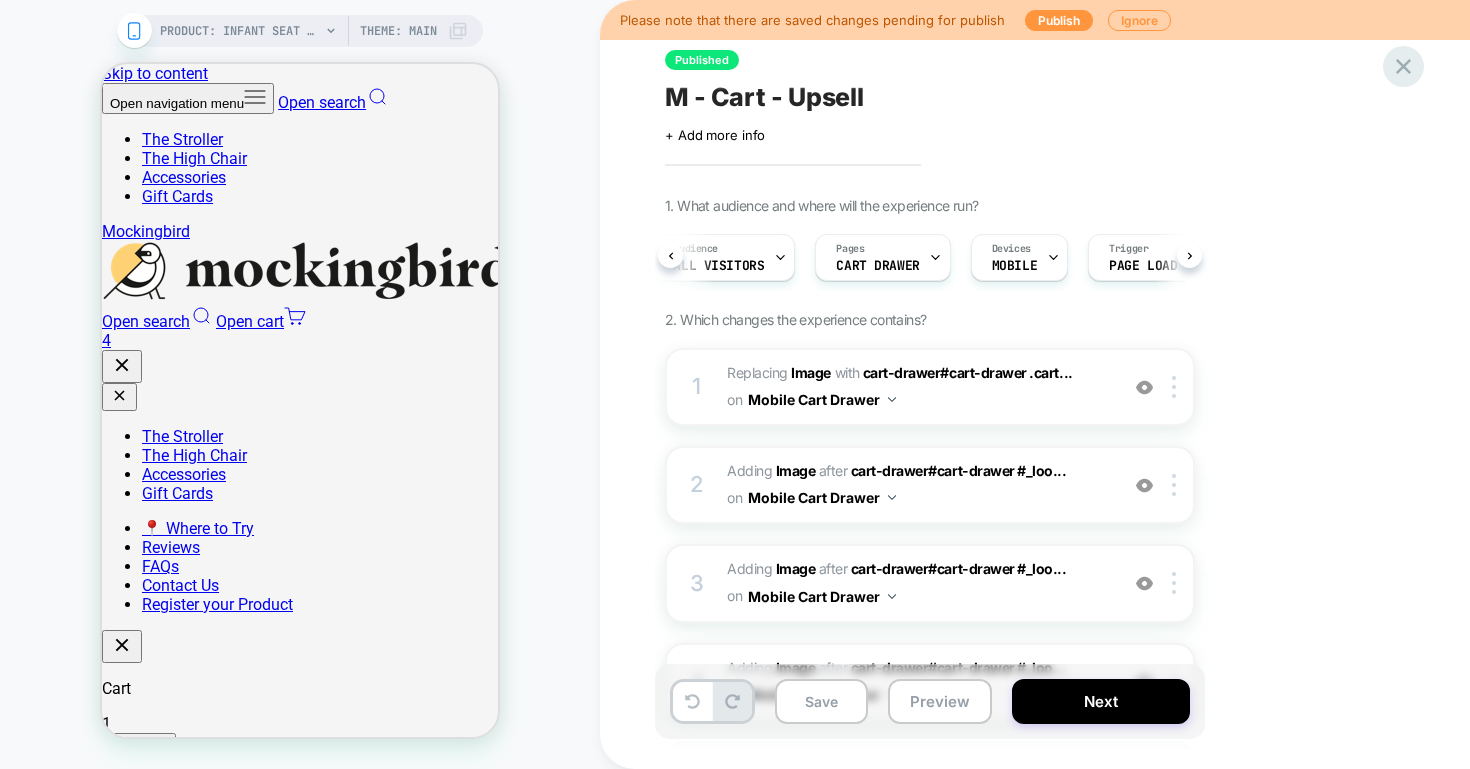 click 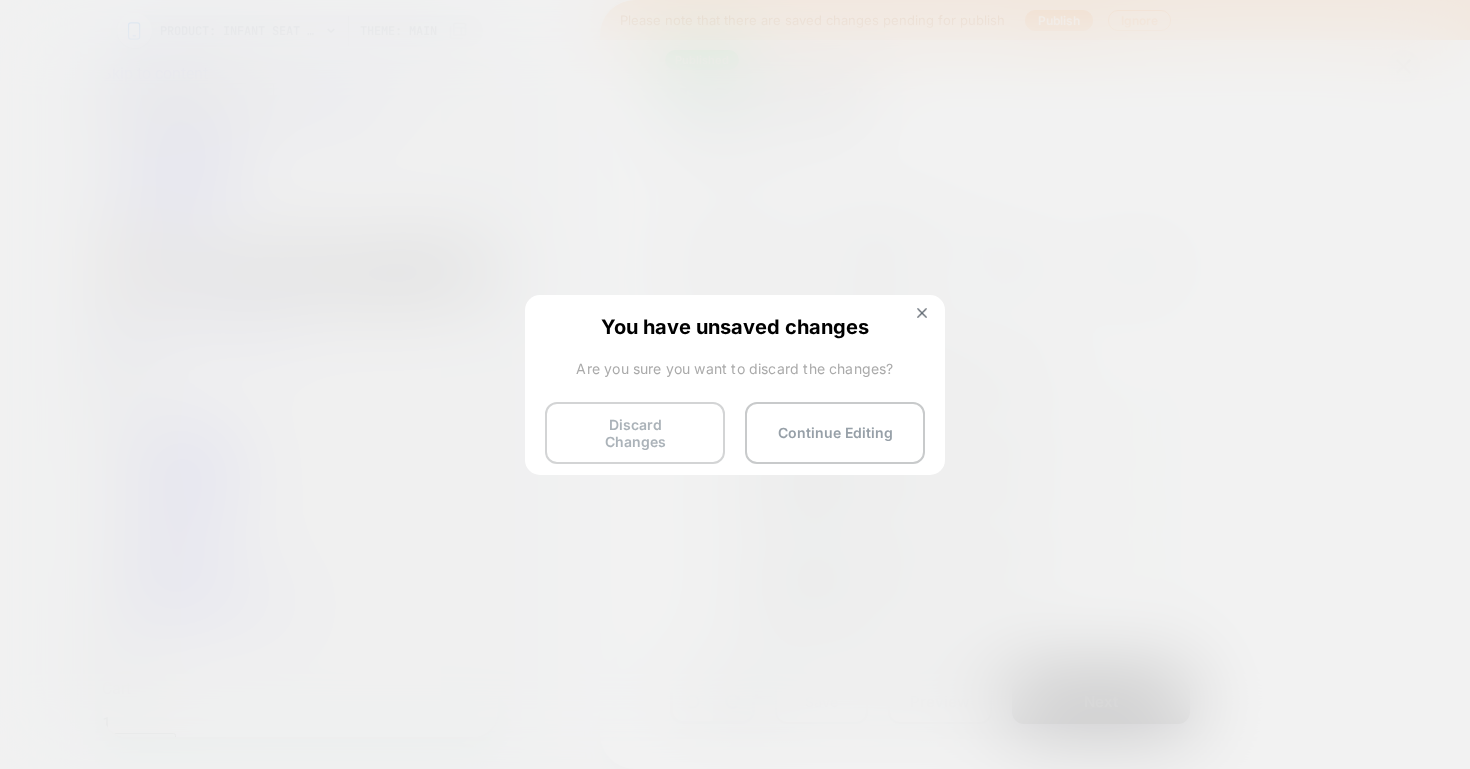 click on "Discard Changes" at bounding box center [635, 433] 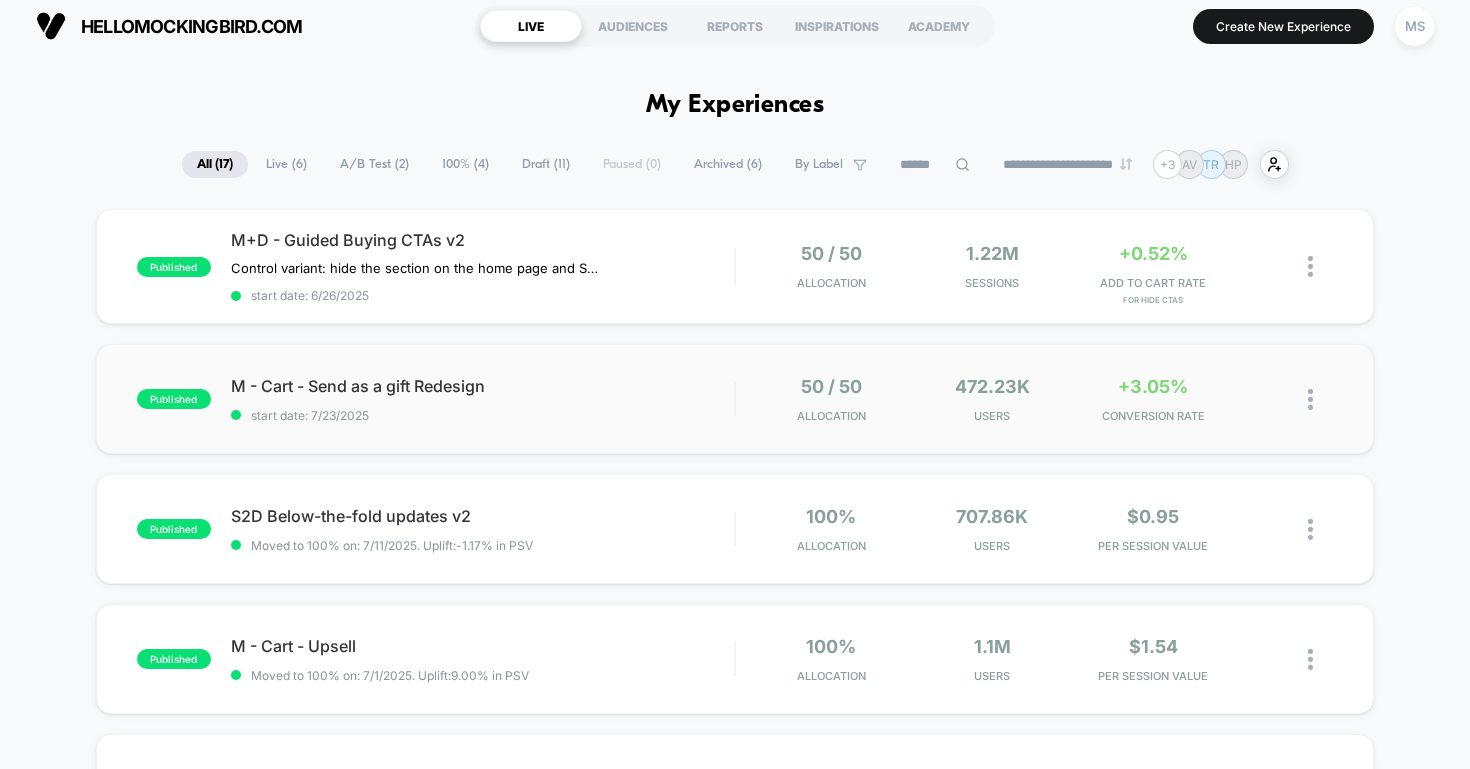 scroll, scrollTop: 92, scrollLeft: 0, axis: vertical 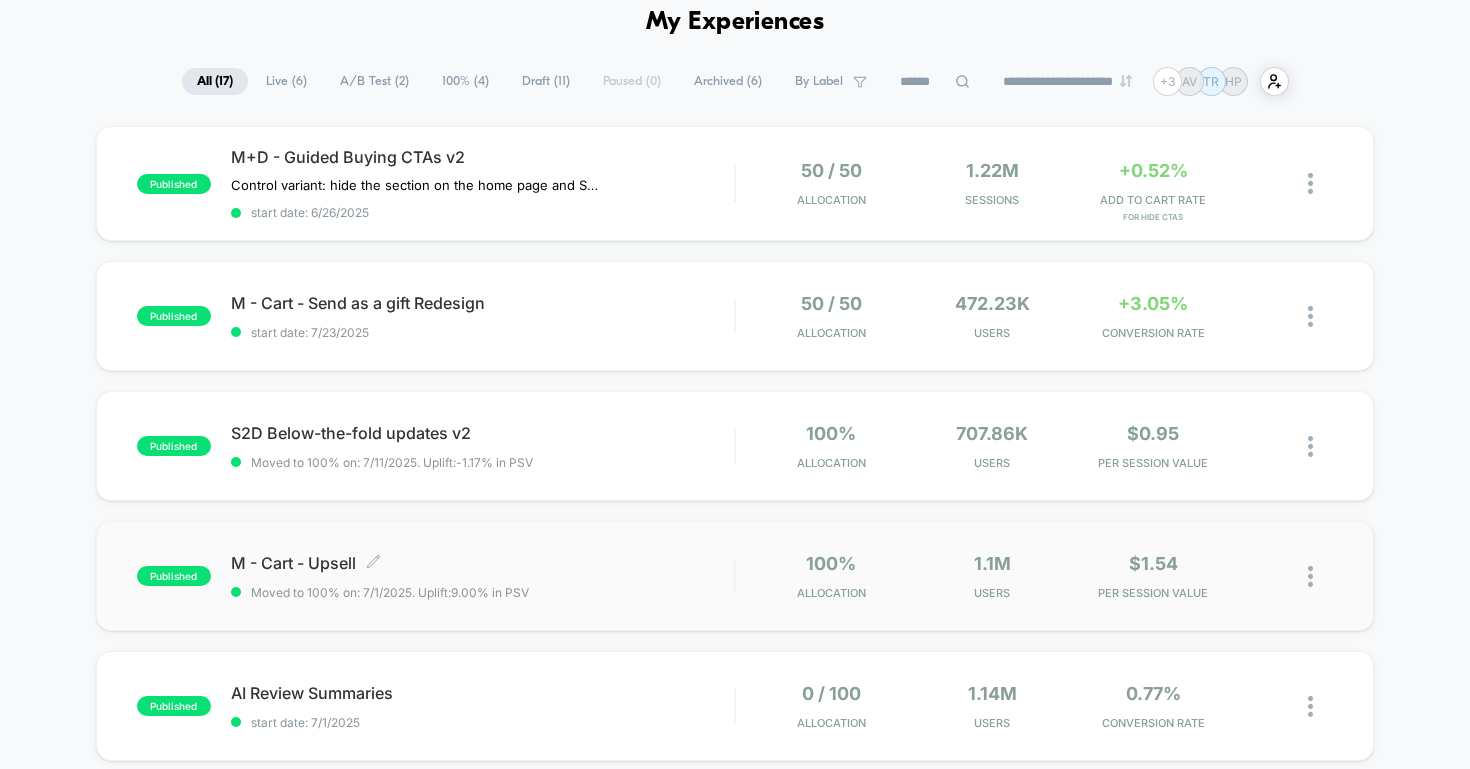 click on "M - Cart - Upsell Click to edit experience details" at bounding box center [483, 563] 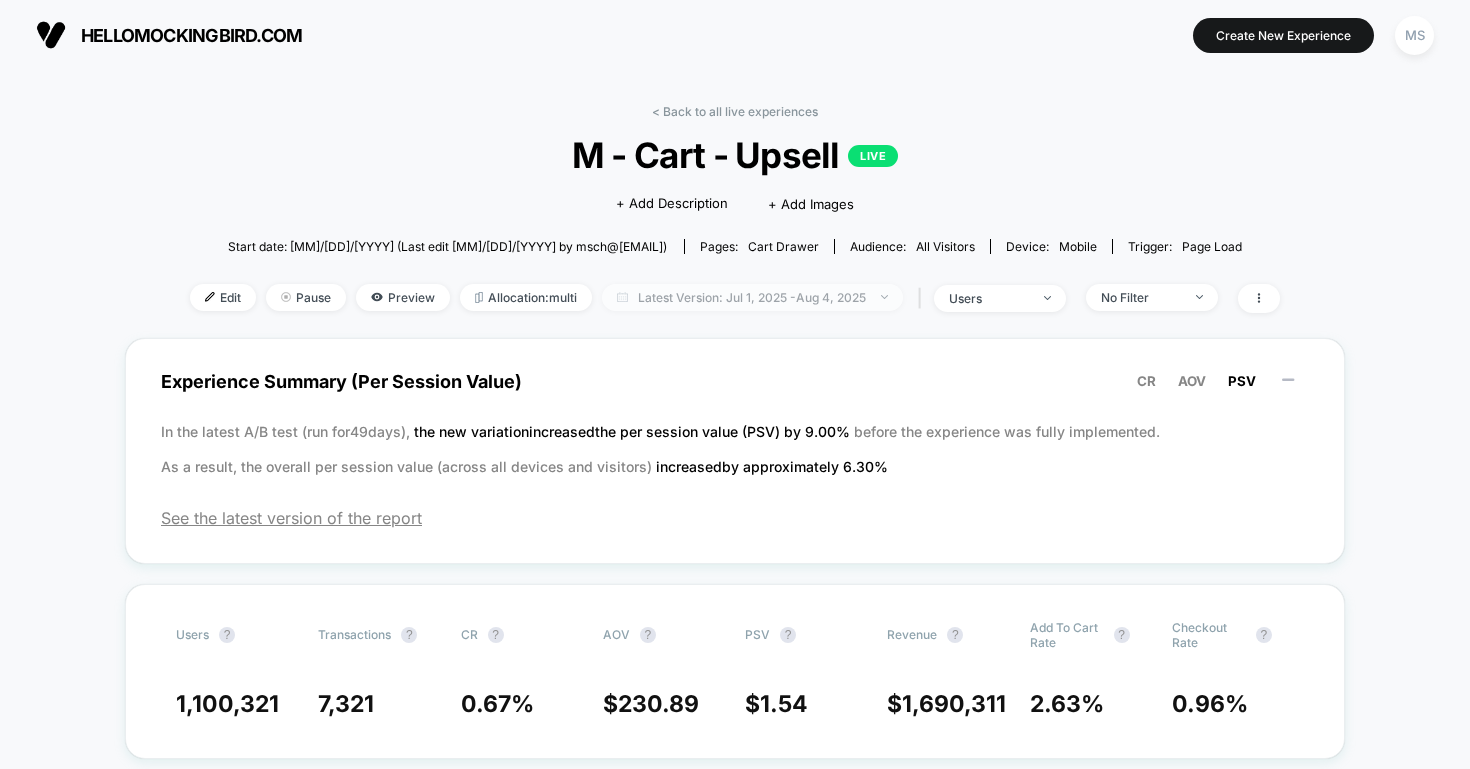 click on "Latest Version: Jul 1, 2025 - Aug 4, 2025" at bounding box center (752, 297) 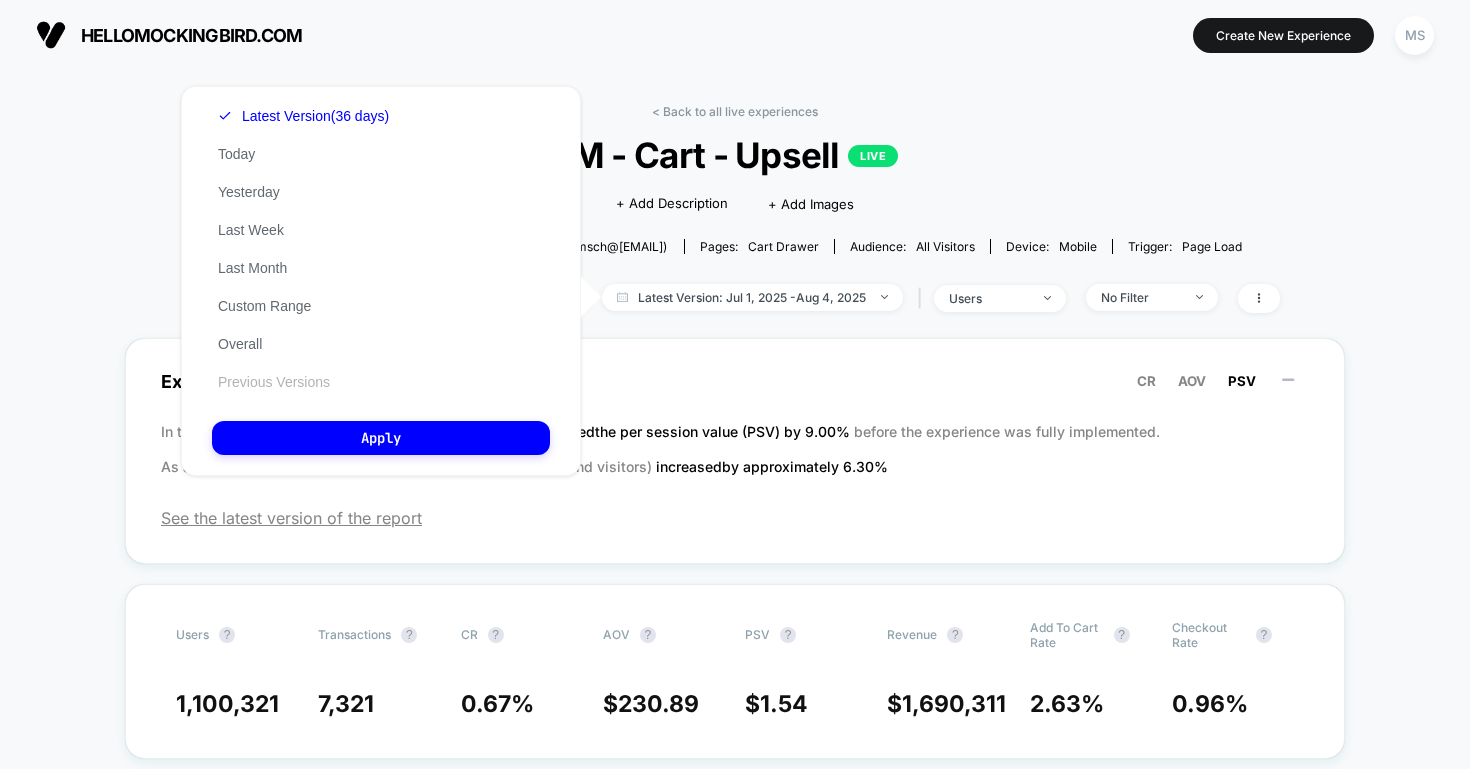 click on "Previous Versions" at bounding box center (274, 382) 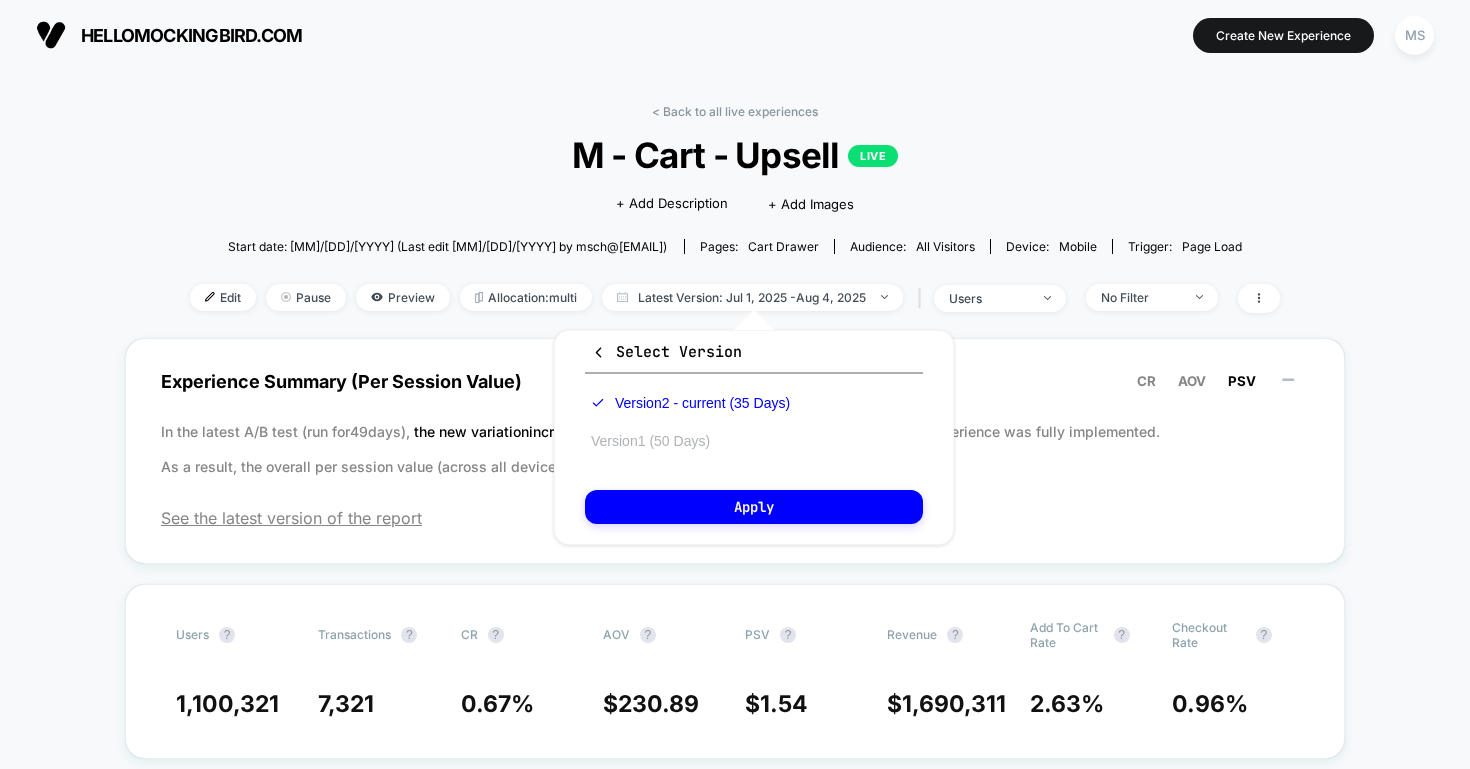 click on "Version  1   (50 Days)" at bounding box center (650, 441) 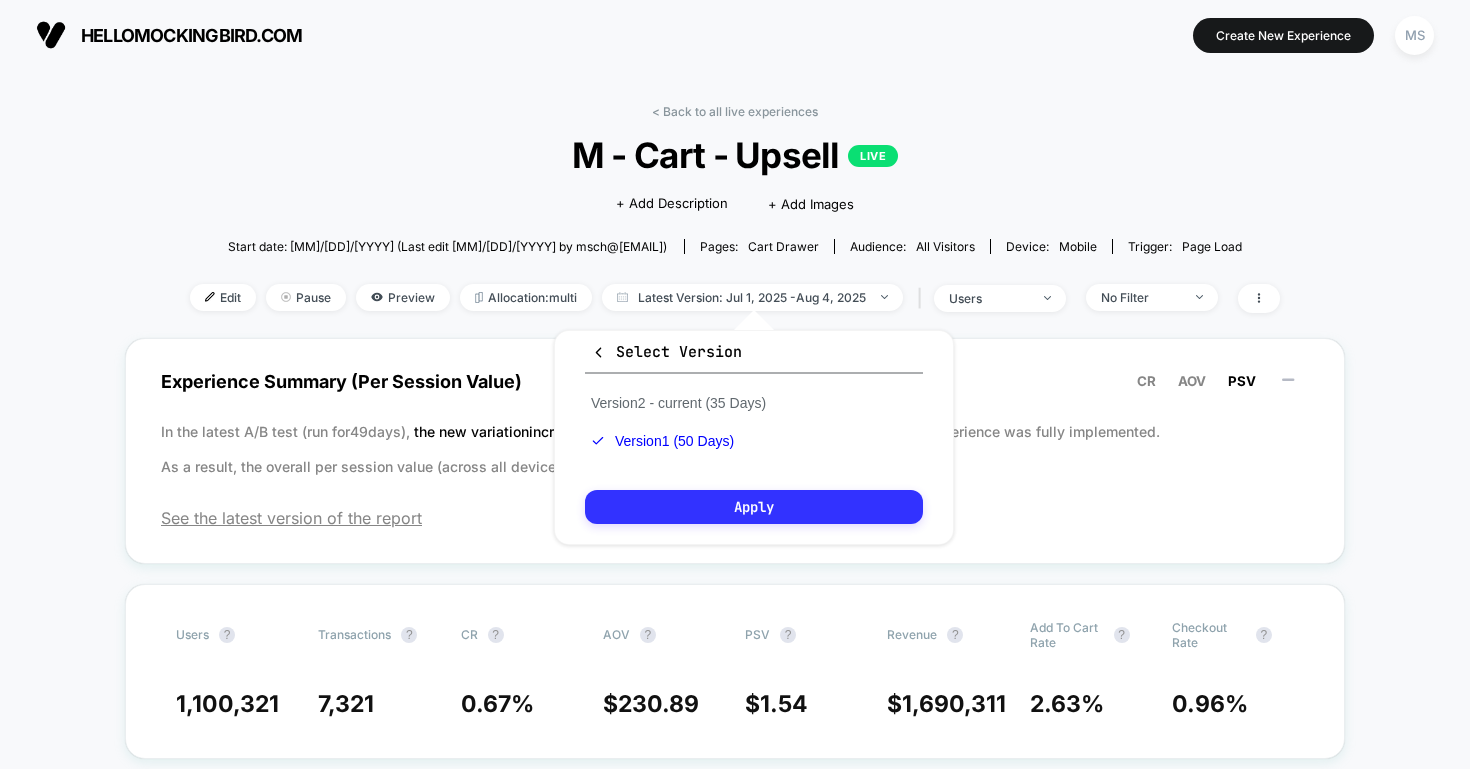 click on "Apply" at bounding box center (754, 507) 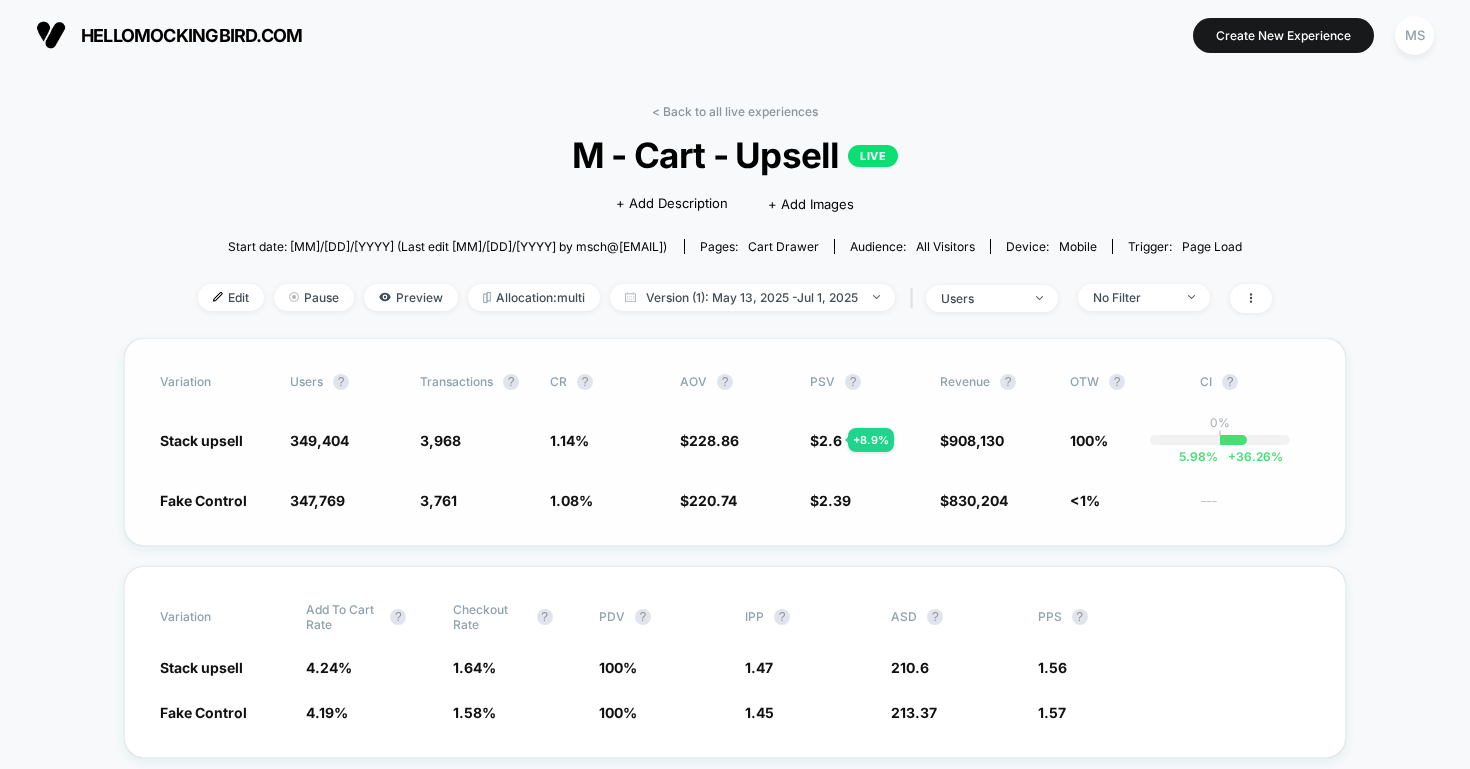 click on "Variation users ? Transactions ? CR ? AOV ? PSV ? Revenue ? OTW ? CI ? Stack upsell 349,404 + 0.47 % 3,968 + 5 % 1.14 % + 5 % $ 228.86 + 3.7 % $ 2.6 + 8.9 % $ 908,130 + 8.9 % 100% 0% | 5.98 % + 36.26 % Fake Control 347,769 3,761 1.08 % $ 220.74 $ 2.39 $ 830,204 <1% ---" at bounding box center (735, 442) 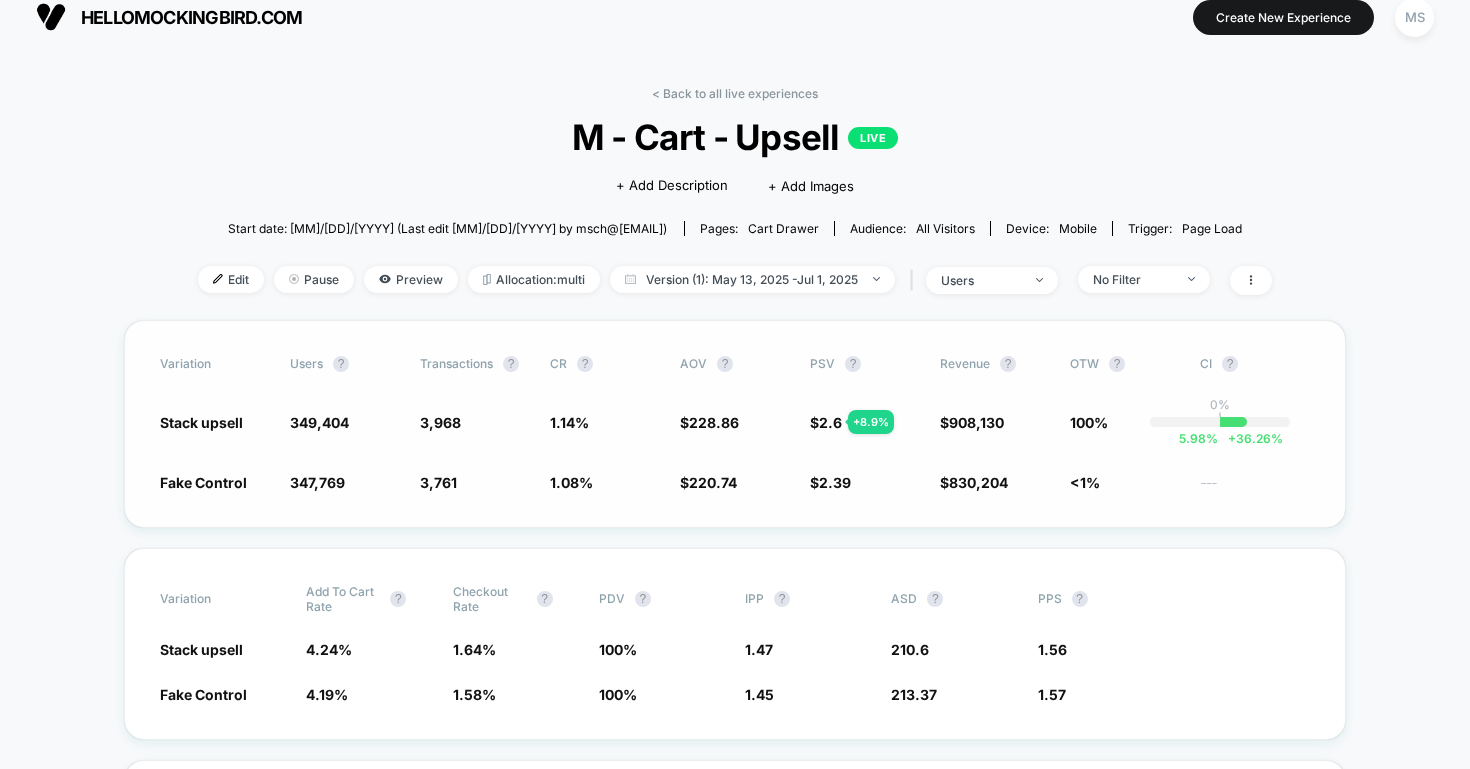 scroll, scrollTop: 19, scrollLeft: 0, axis: vertical 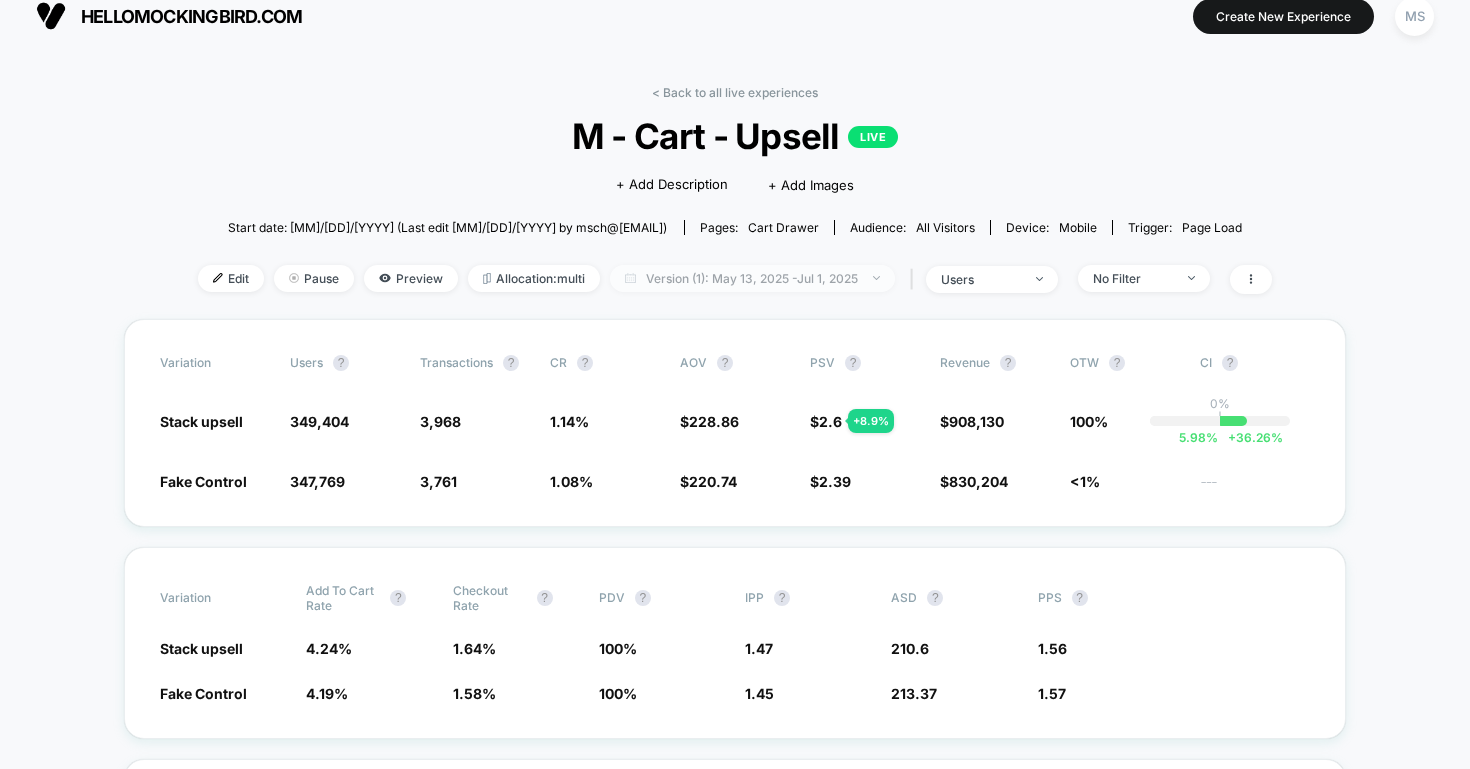 click on "Version (1): May 13, 2025 - Jul 1, 2025" at bounding box center [752, 278] 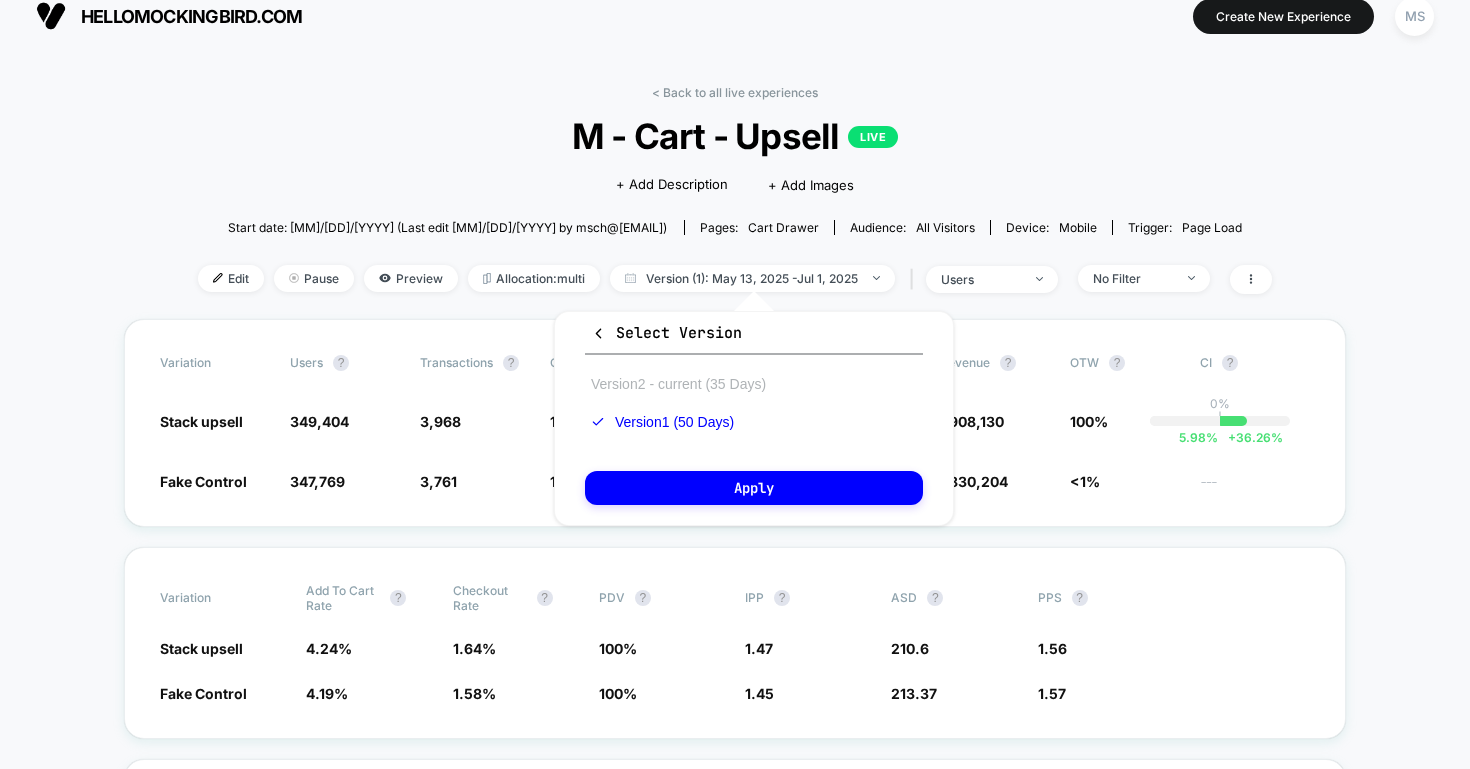 click on "Version  2   - current (35 Days)" at bounding box center (678, 384) 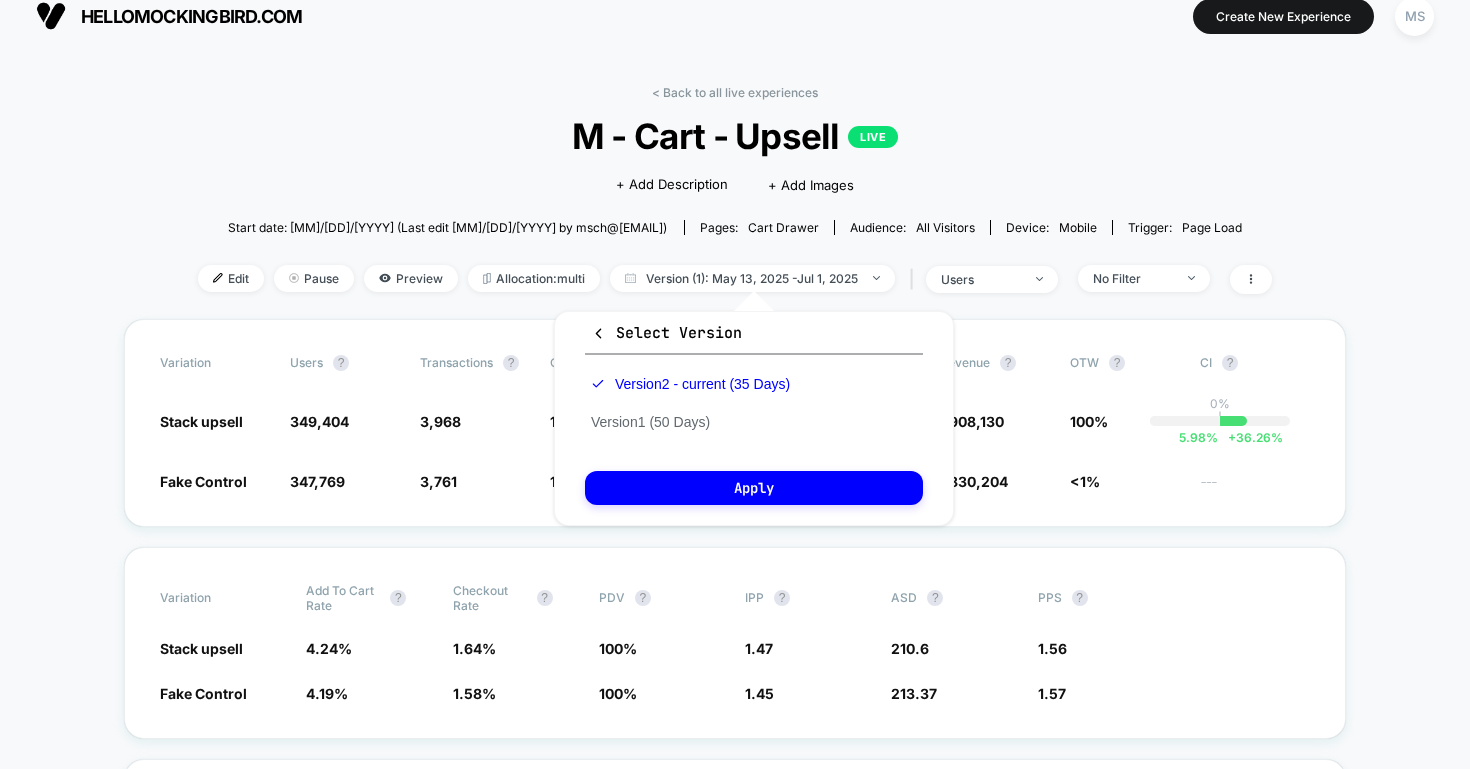 click on "Select Version Version 2 - current (35 Days) Version 1 (50 Days) Apply" at bounding box center [754, 418] 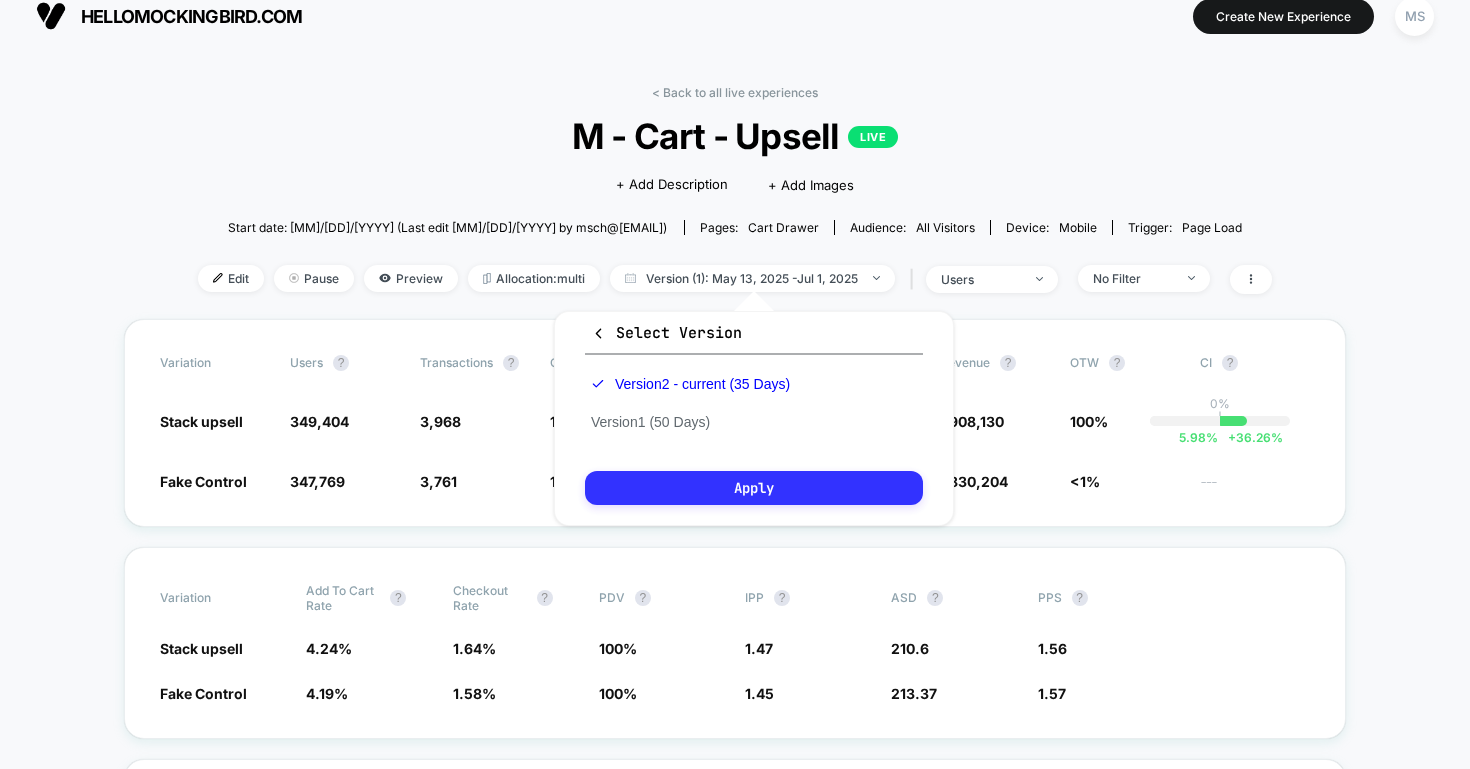 click on "Apply" at bounding box center [754, 488] 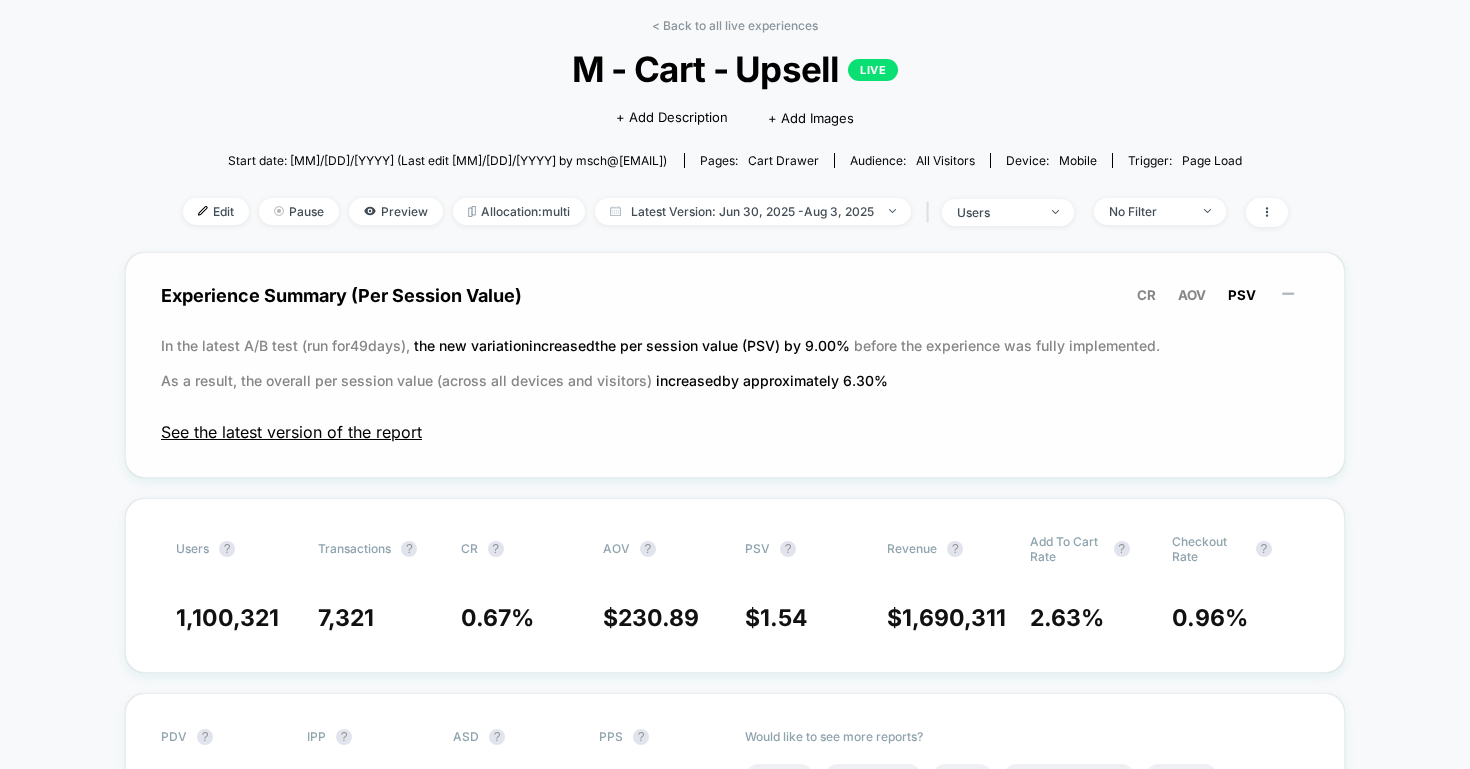 scroll, scrollTop: 90, scrollLeft: 0, axis: vertical 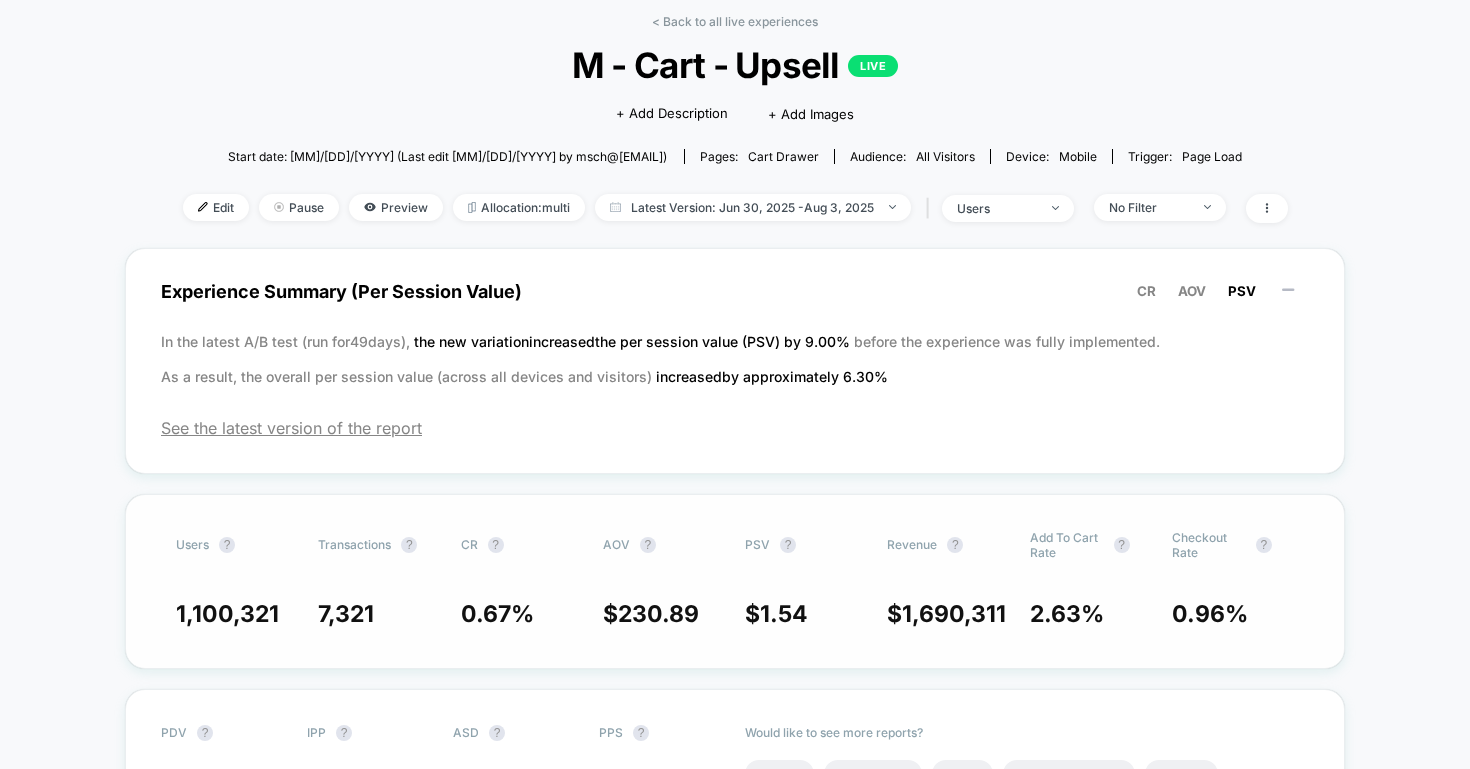click on "users ? Transactions ? CR ? AOV ? PSV ? Revenue ? Add To Cart Rate ? Checkout Rate ? 1,100,321 7,321 0.67 % $ 230.89 $ 1.54 $ 1,690,311 2.63 % 0.96 %" at bounding box center [735, 581] 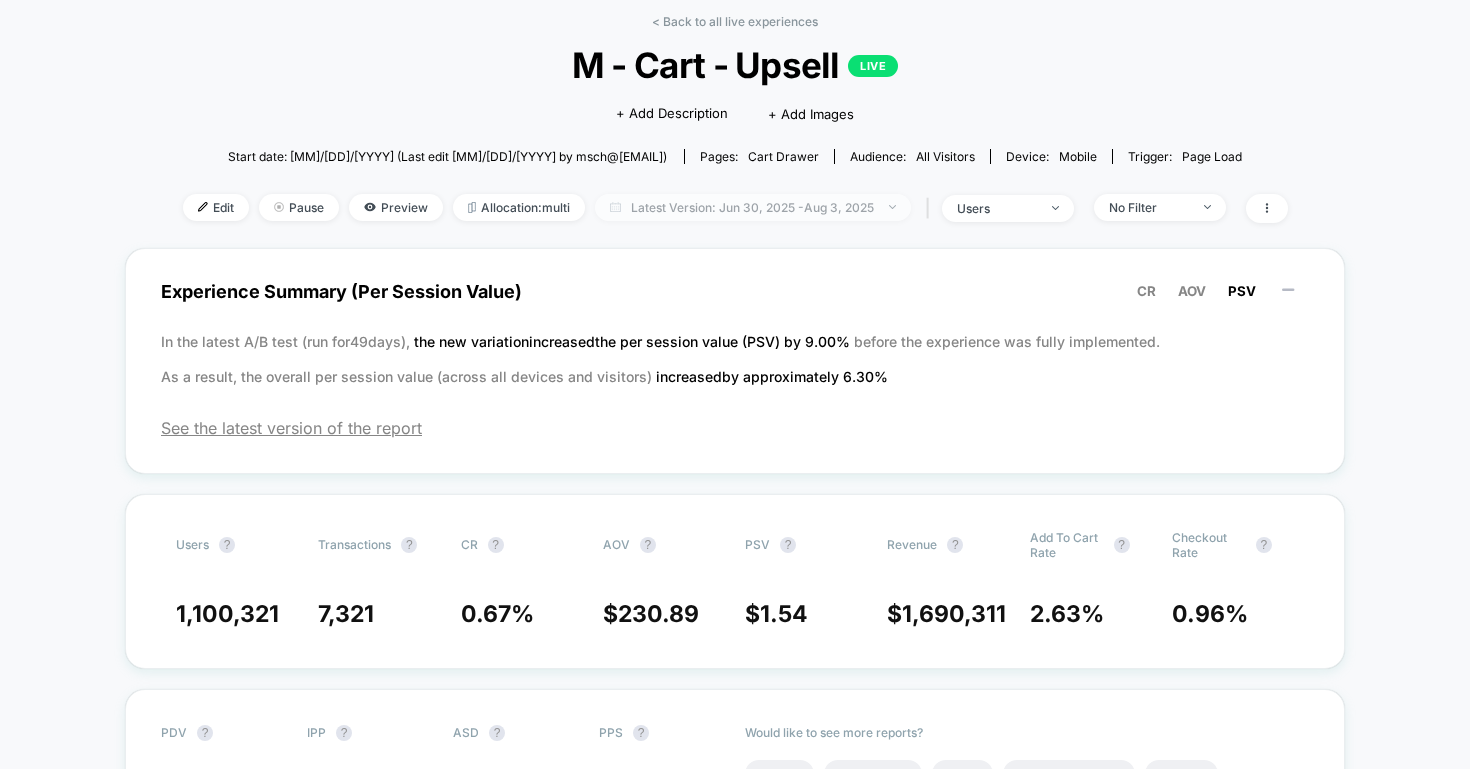 click on "Latest Version: Jun 30, 2025 - Aug 3, 2025" at bounding box center [753, 207] 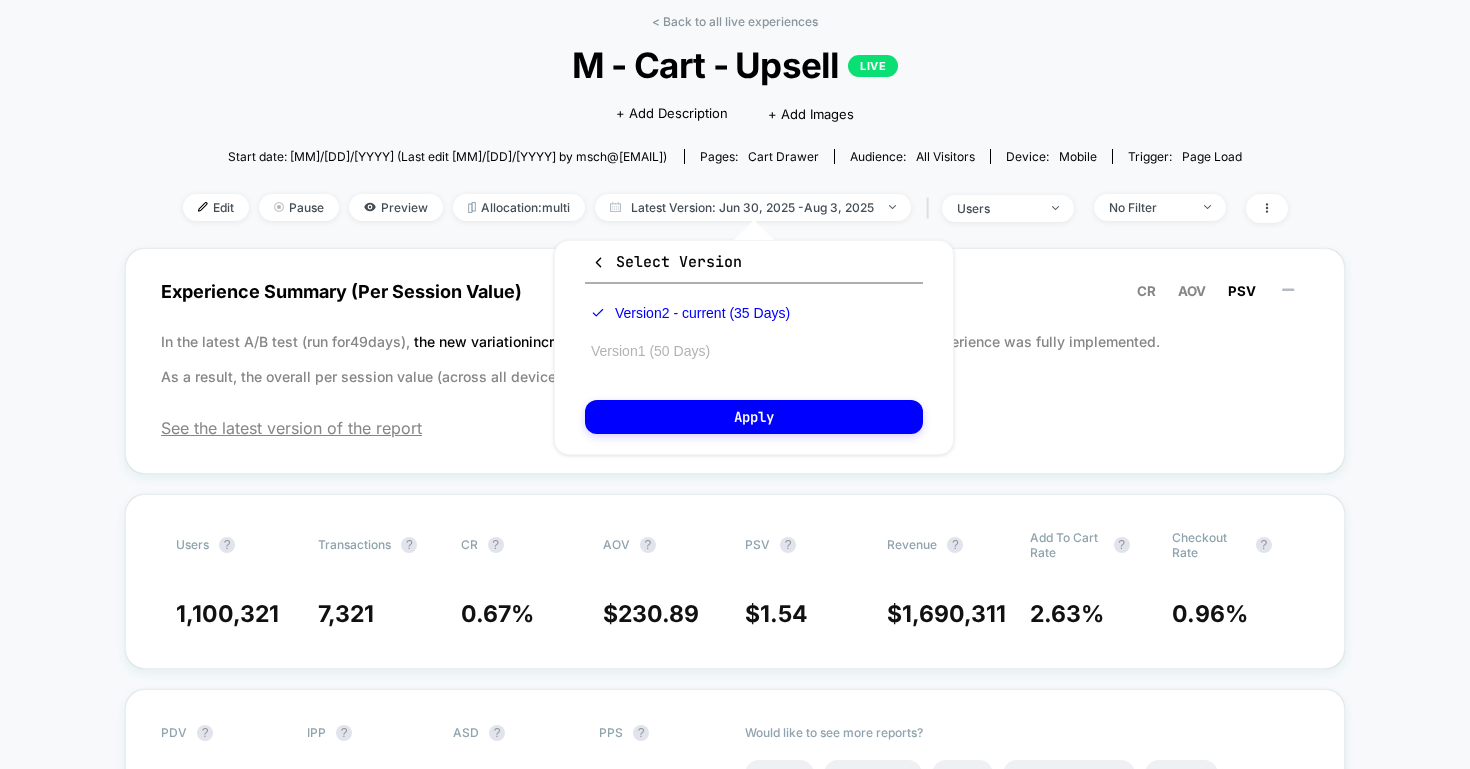 click on "Version  1   (50 Days)" at bounding box center (650, 351) 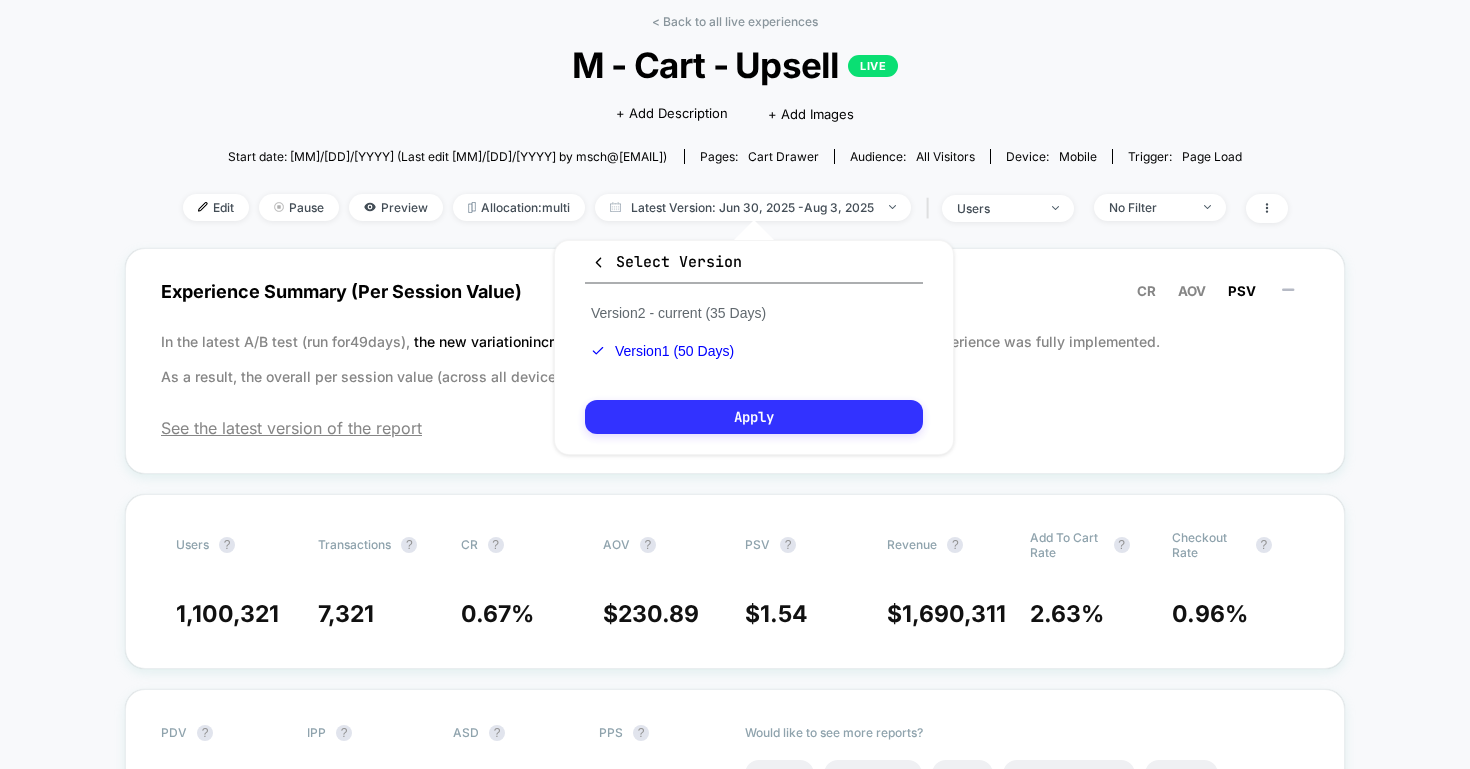 click on "Apply" at bounding box center [754, 417] 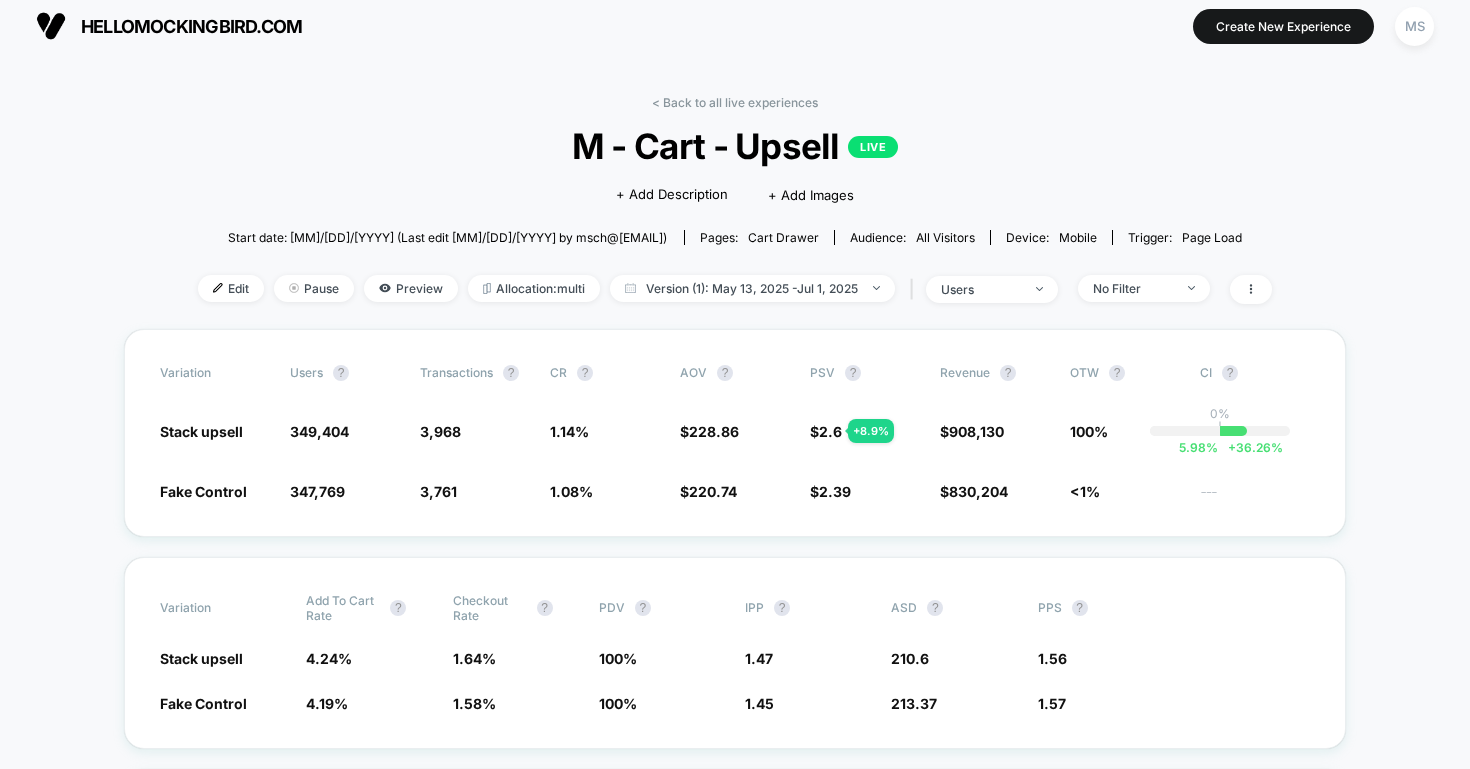 scroll, scrollTop: 11, scrollLeft: 0, axis: vertical 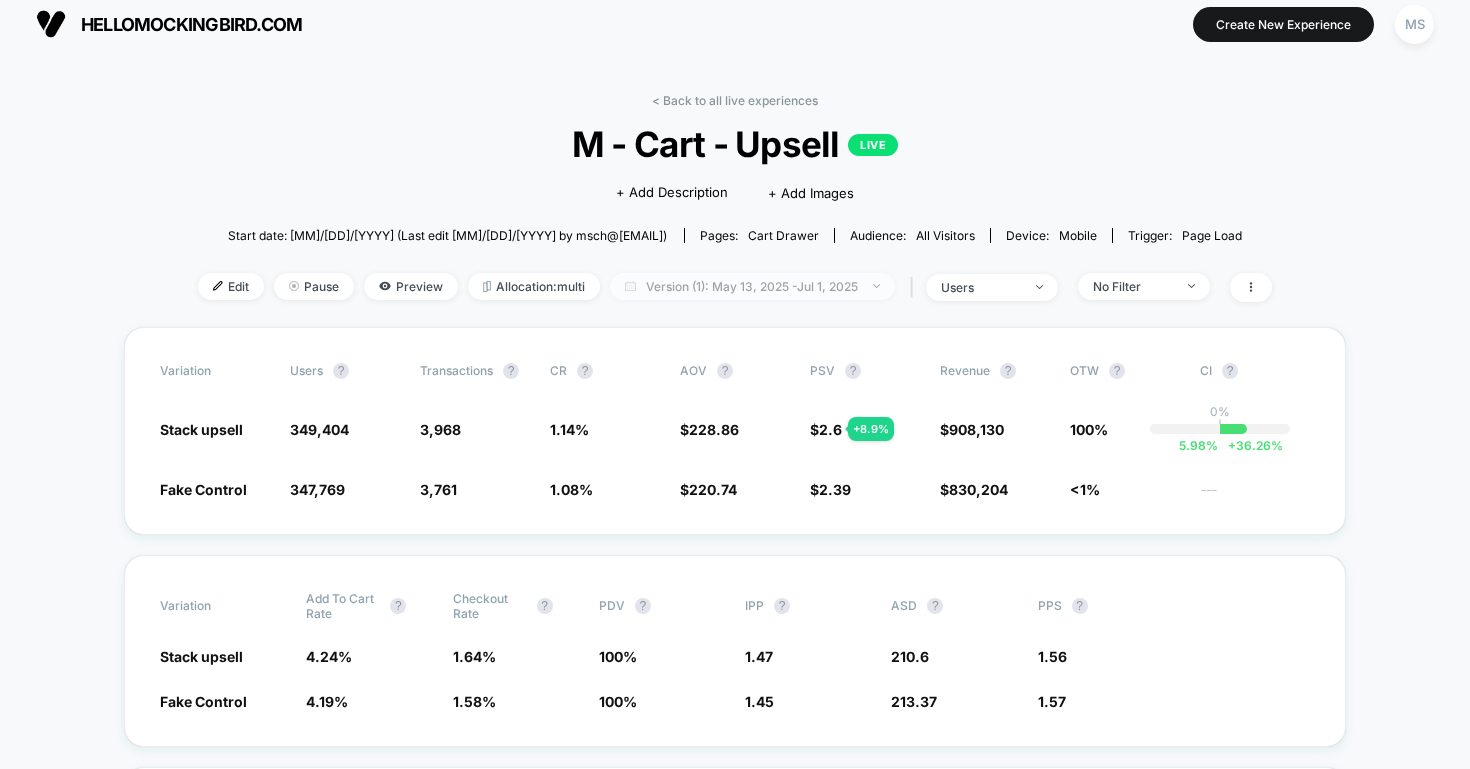 click on "Version (1): May 13, 2025 - Jul 1, 2025" at bounding box center [752, 286] 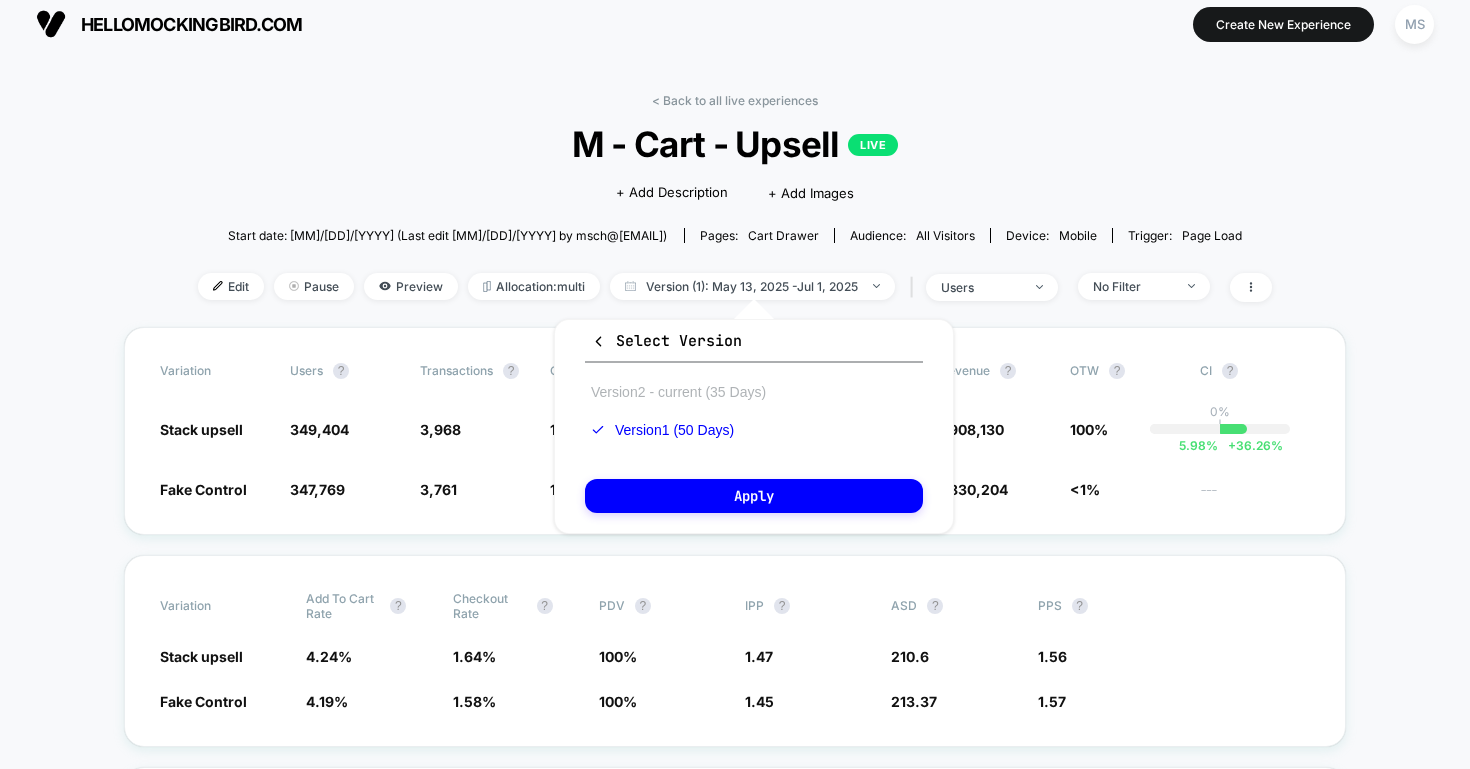 click on "Version  2   - current (35 Days)" at bounding box center [678, 392] 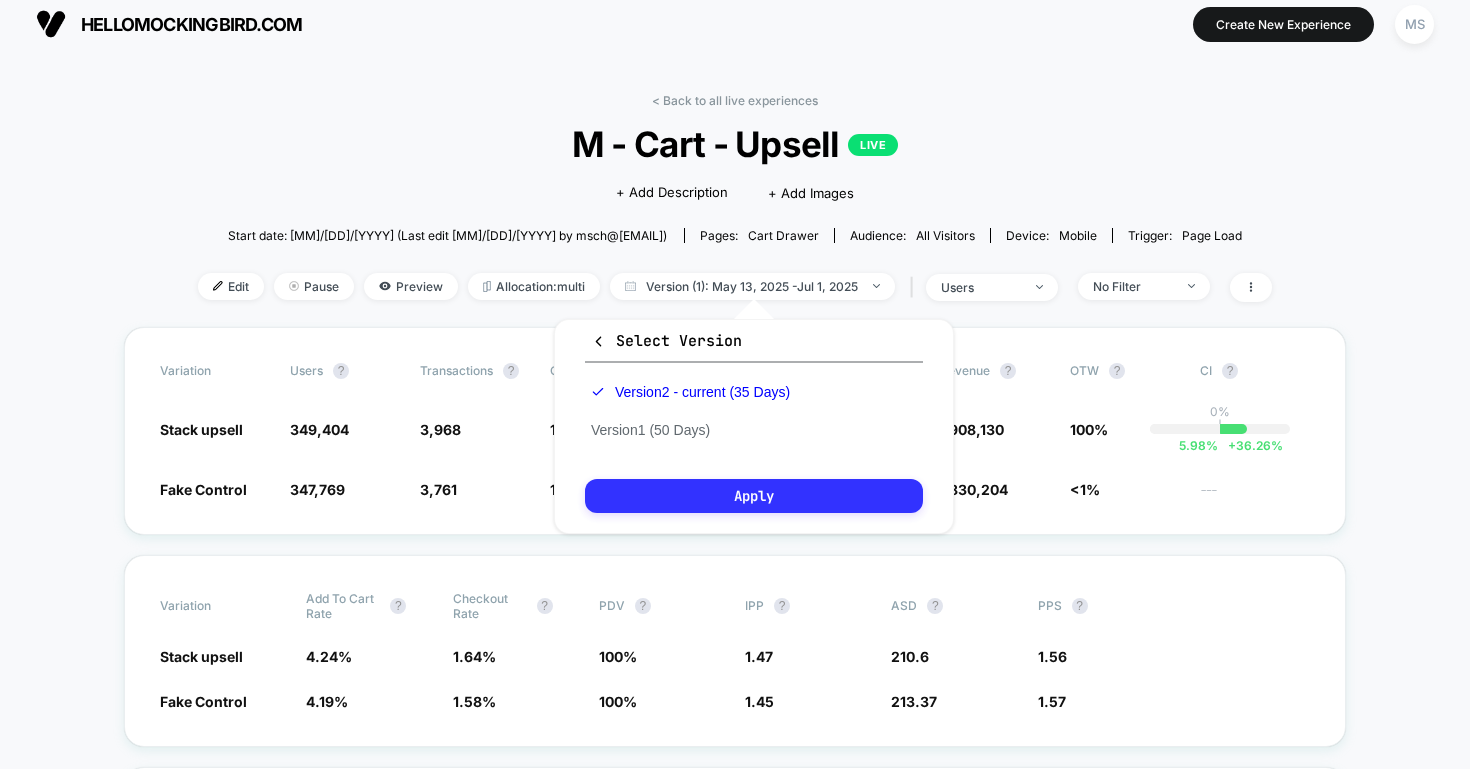 click on "Apply" at bounding box center (754, 496) 